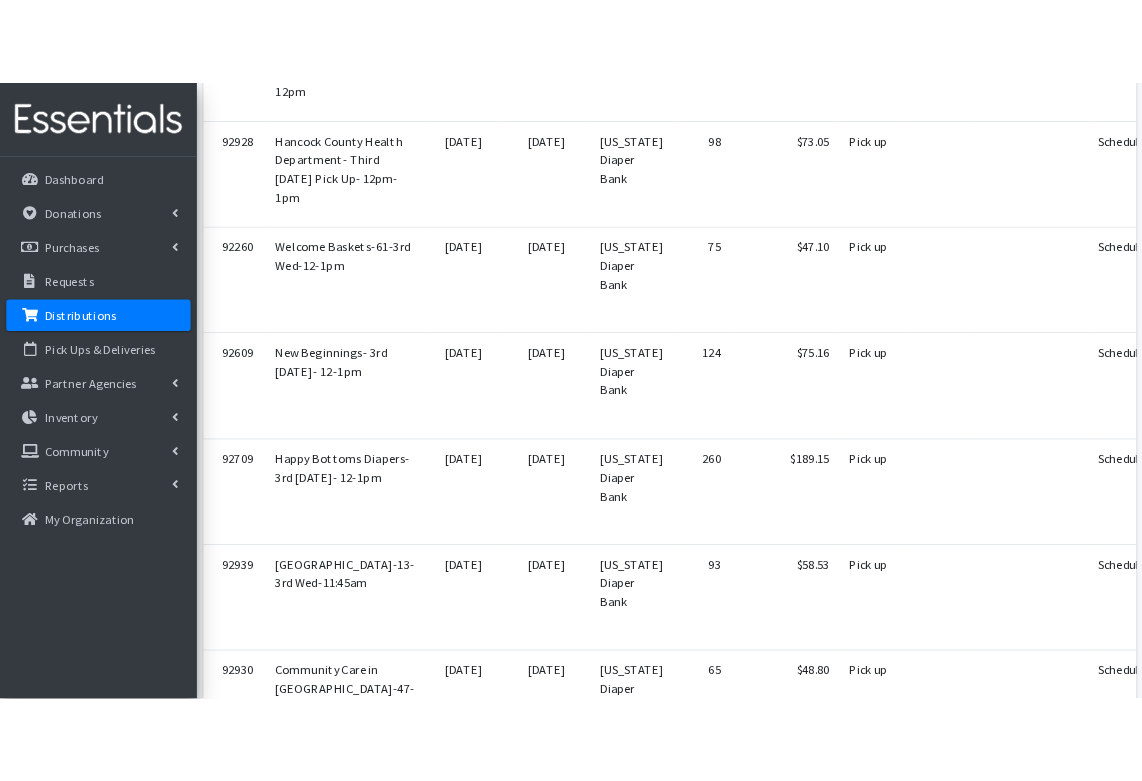 scroll, scrollTop: 0, scrollLeft: 0, axis: both 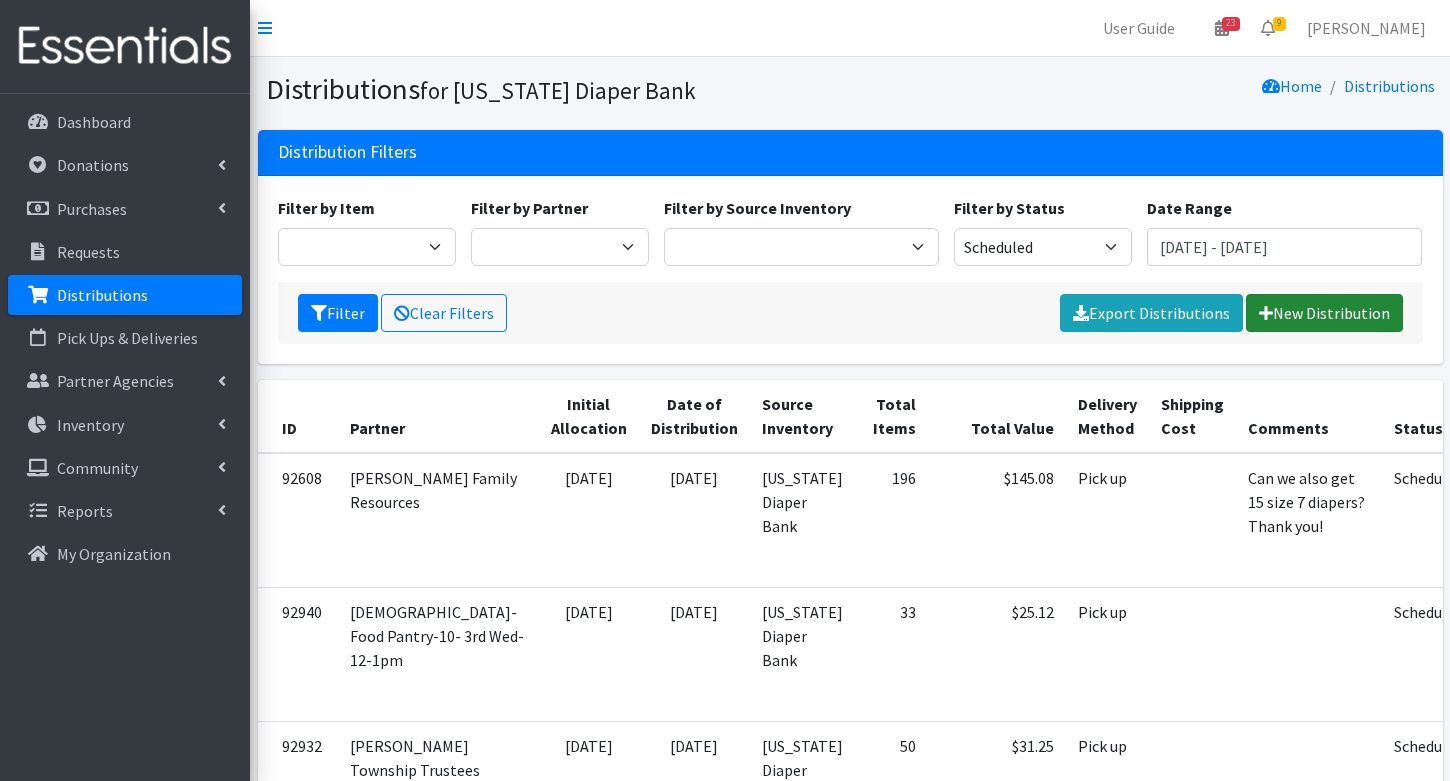 click on "New Distribution" at bounding box center [1324, 313] 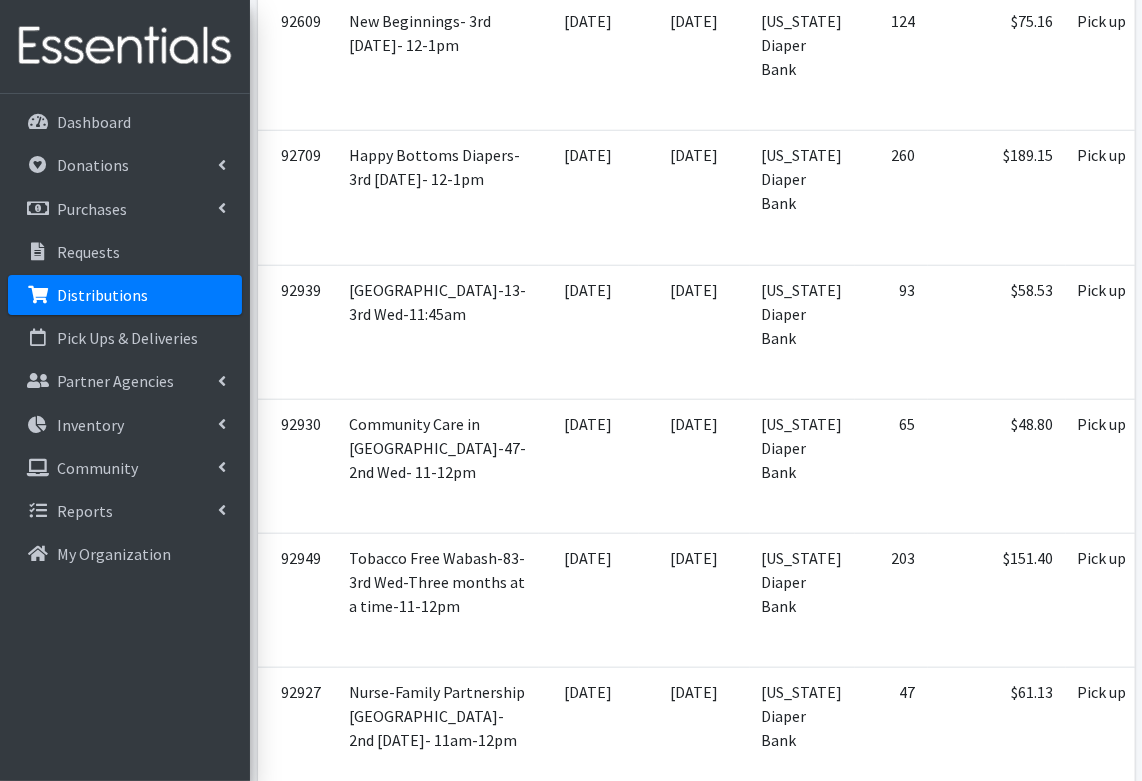 scroll, scrollTop: 1166, scrollLeft: 0, axis: vertical 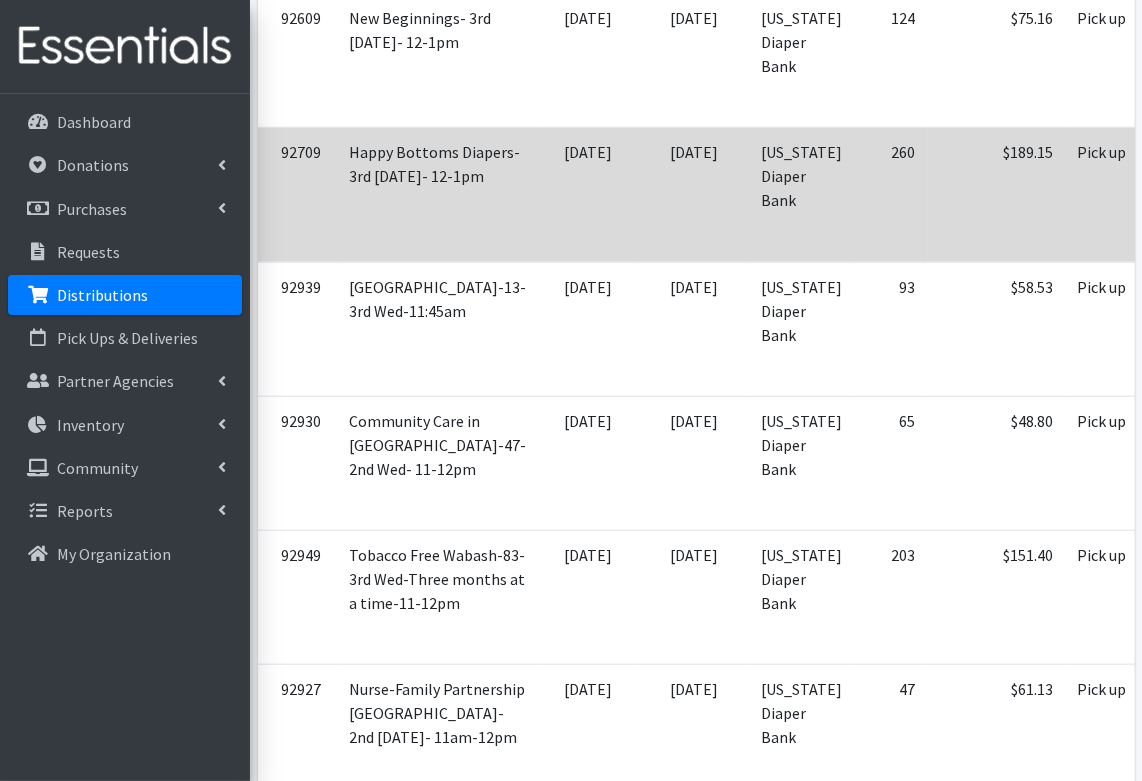 click on "Happy Bottoms Diapers- 3rd [DATE]- 12-1pm" at bounding box center [438, 195] 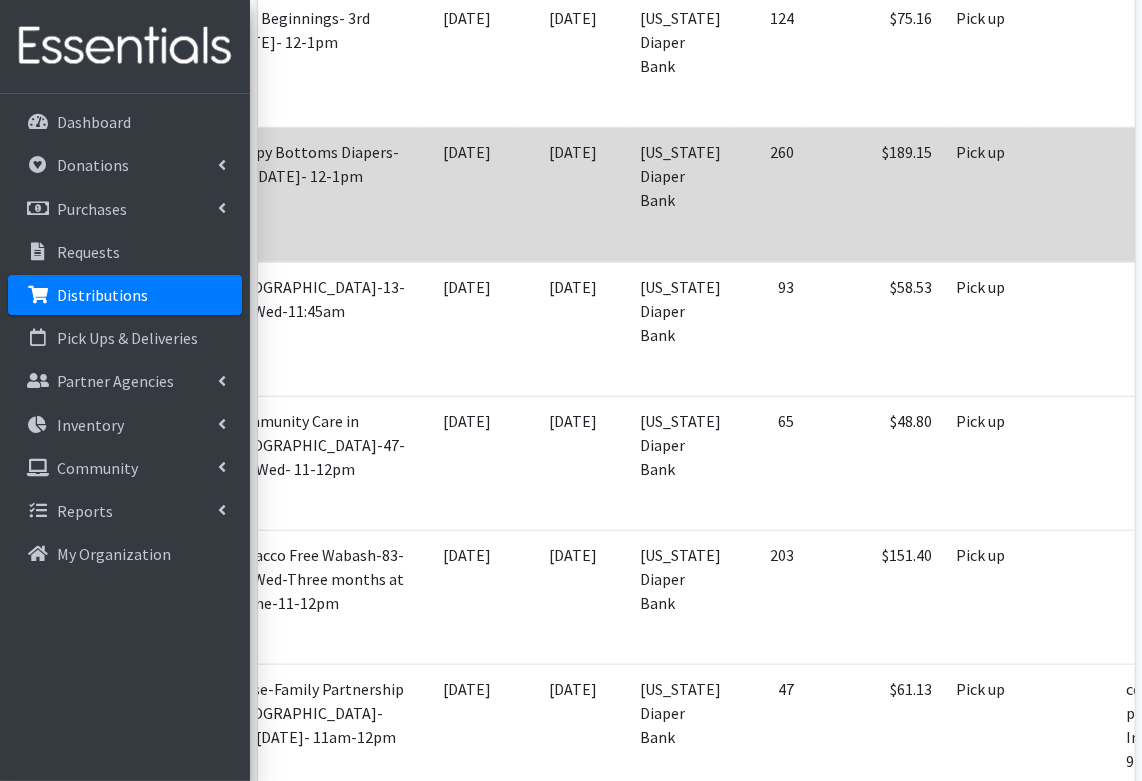 scroll, scrollTop: 0, scrollLeft: 230, axis: horizontal 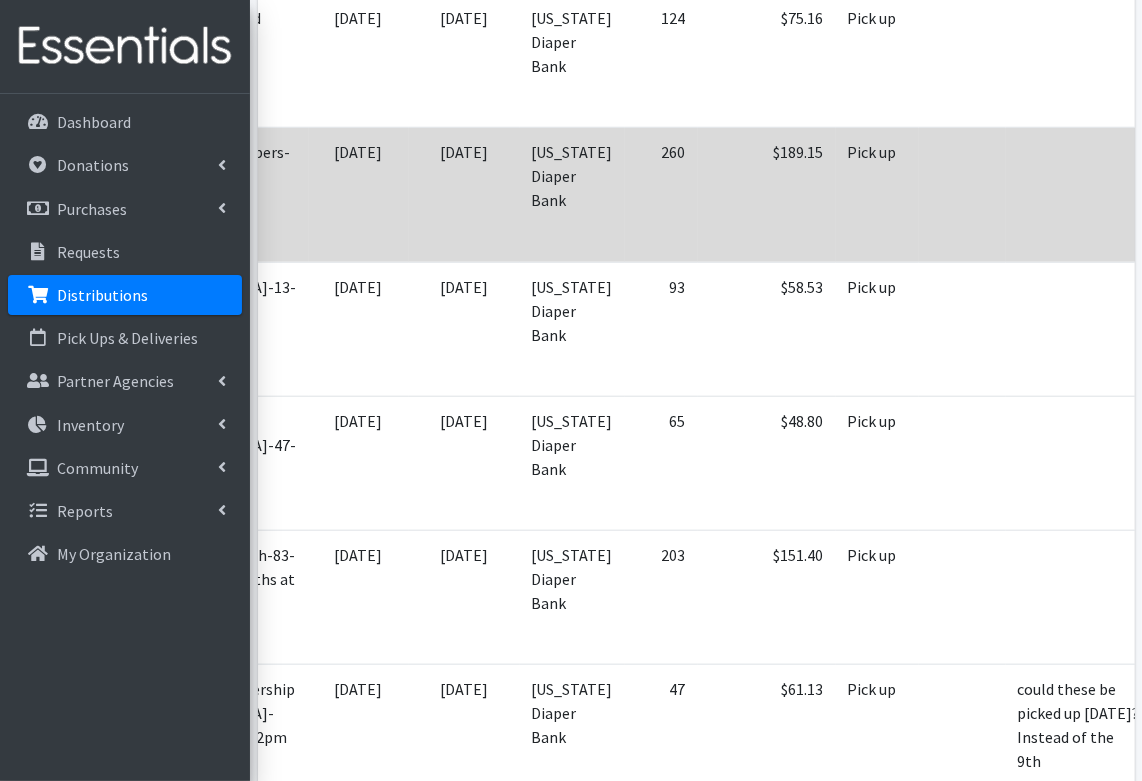 click on "View" at bounding box center (1290, 154) 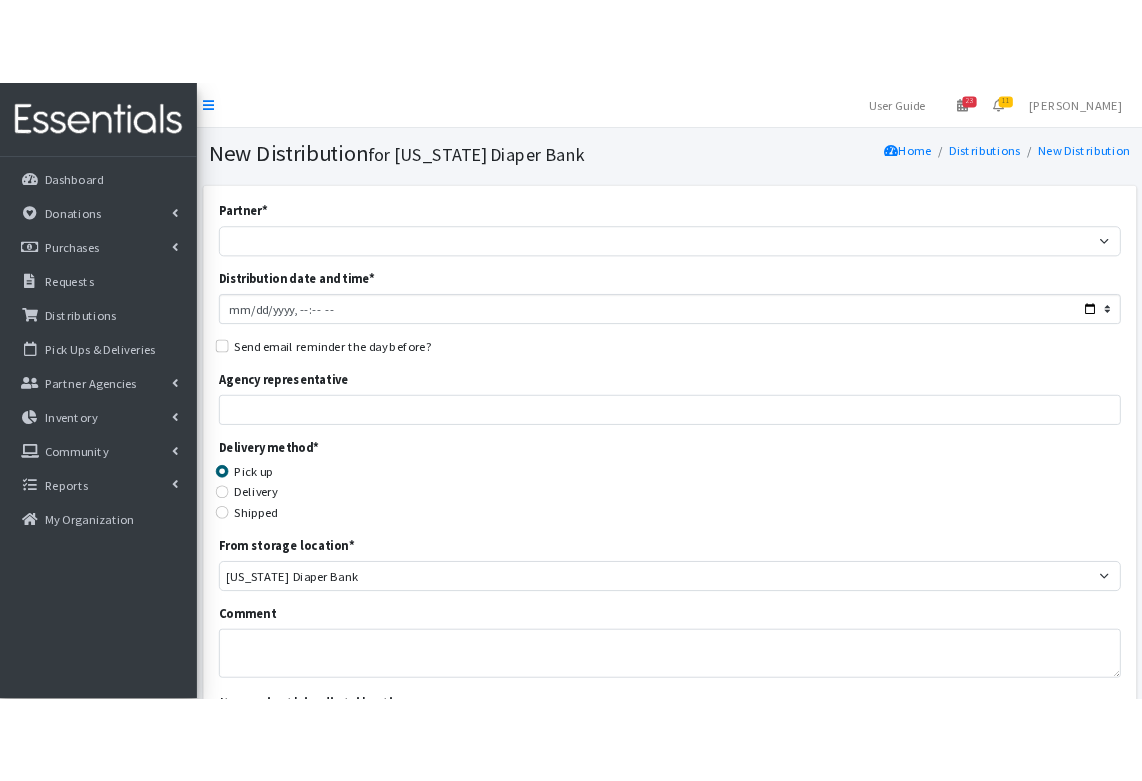 scroll, scrollTop: 0, scrollLeft: 0, axis: both 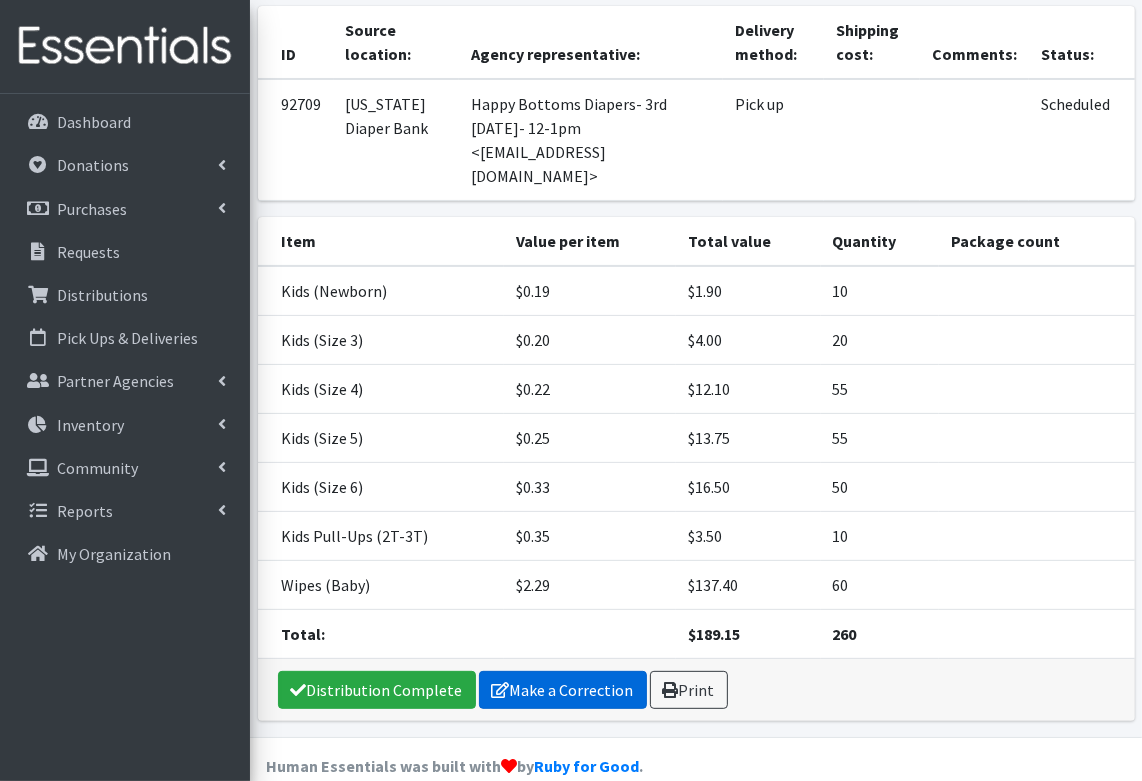 click on "Make a Correction" at bounding box center (563, 690) 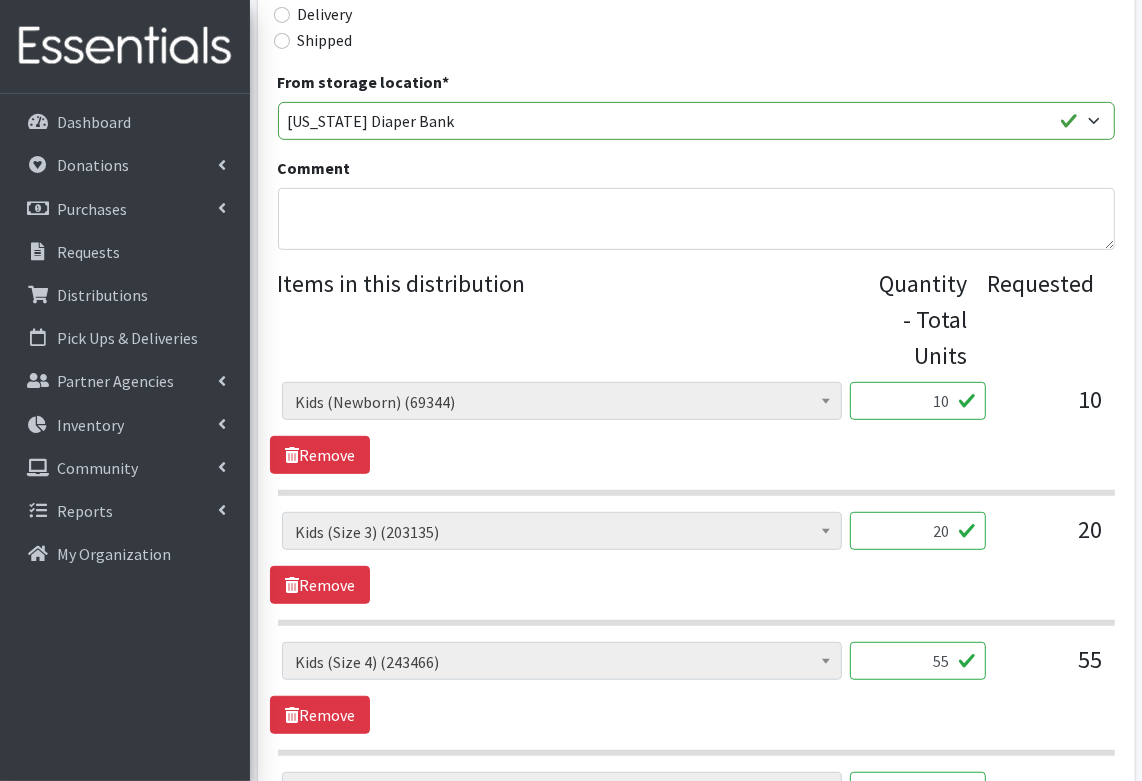 scroll, scrollTop: 586, scrollLeft: 0, axis: vertical 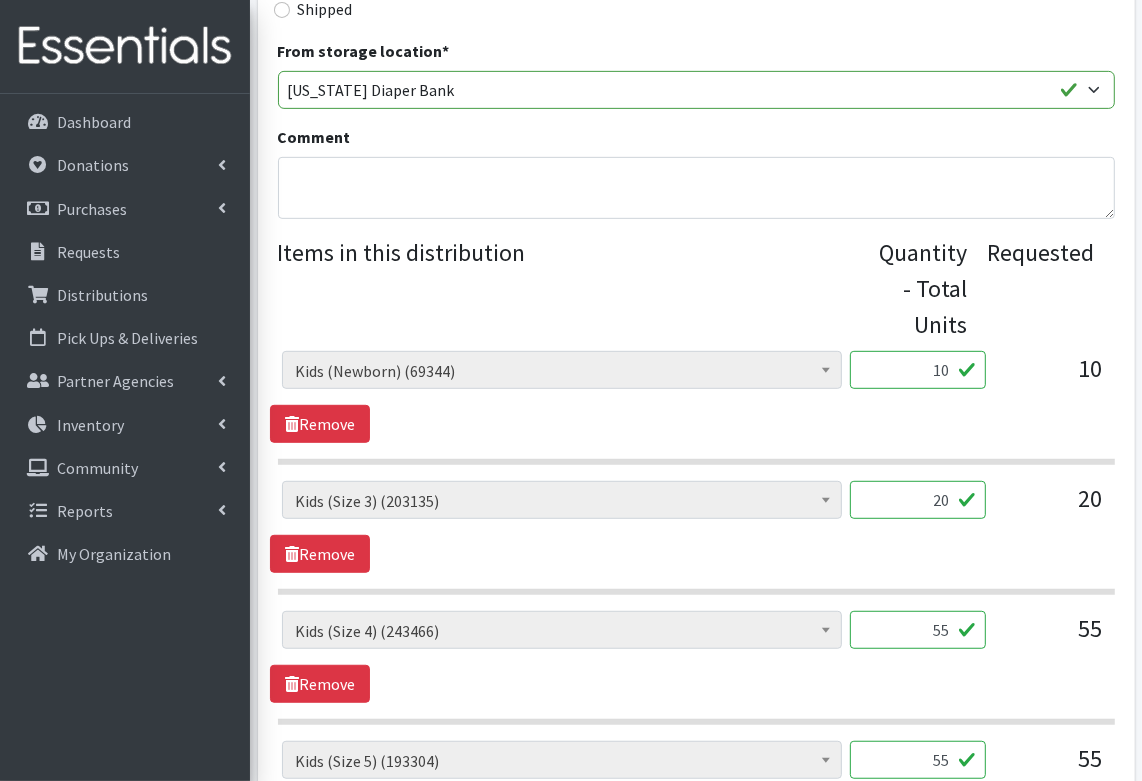 click on "10" at bounding box center [918, 370] 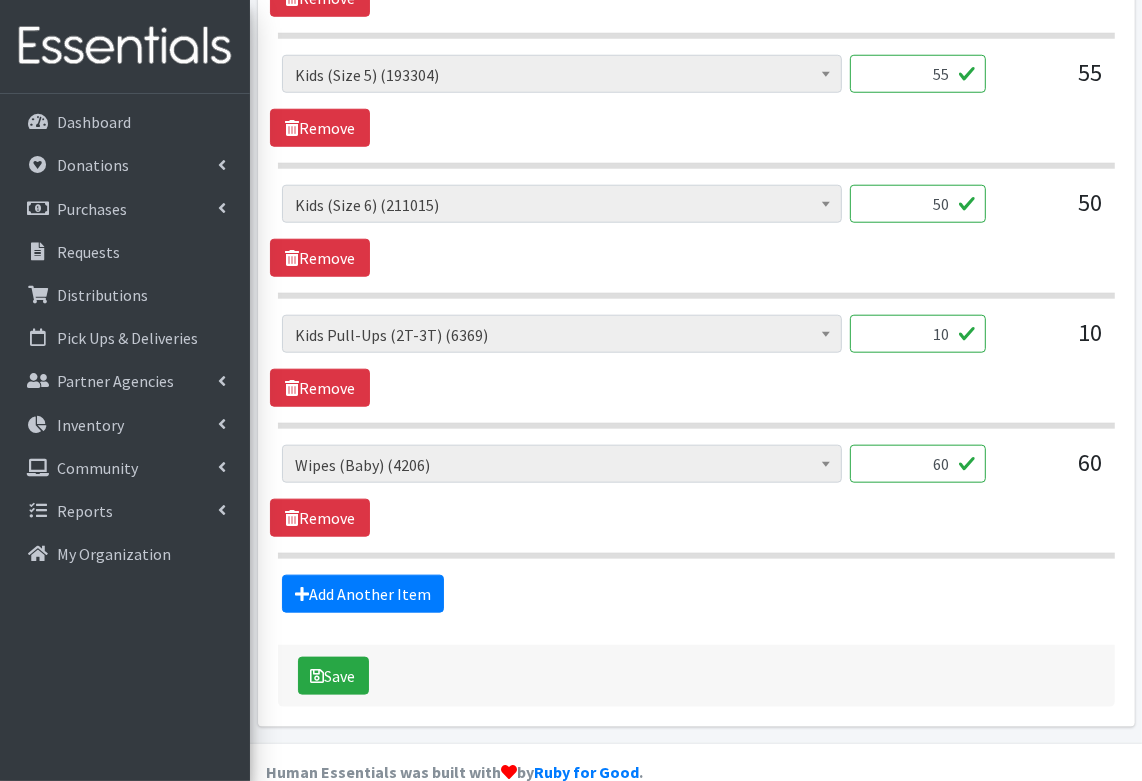 scroll, scrollTop: 1296, scrollLeft: 0, axis: vertical 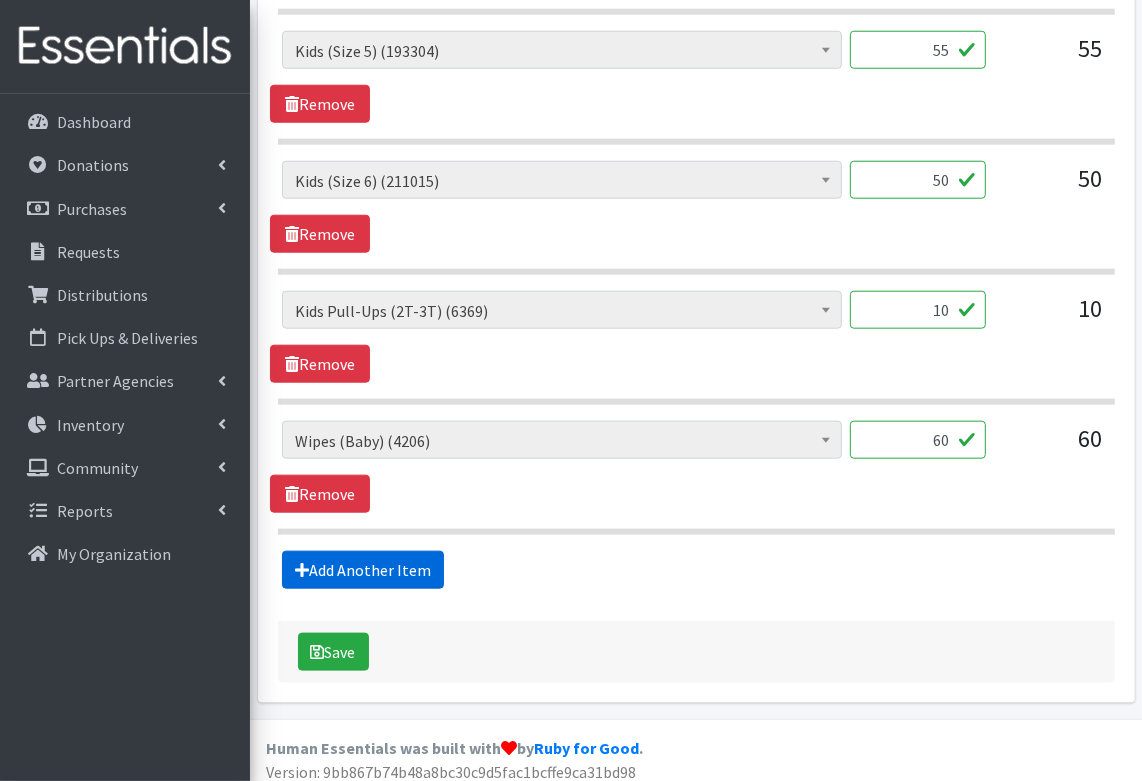 type on "20" 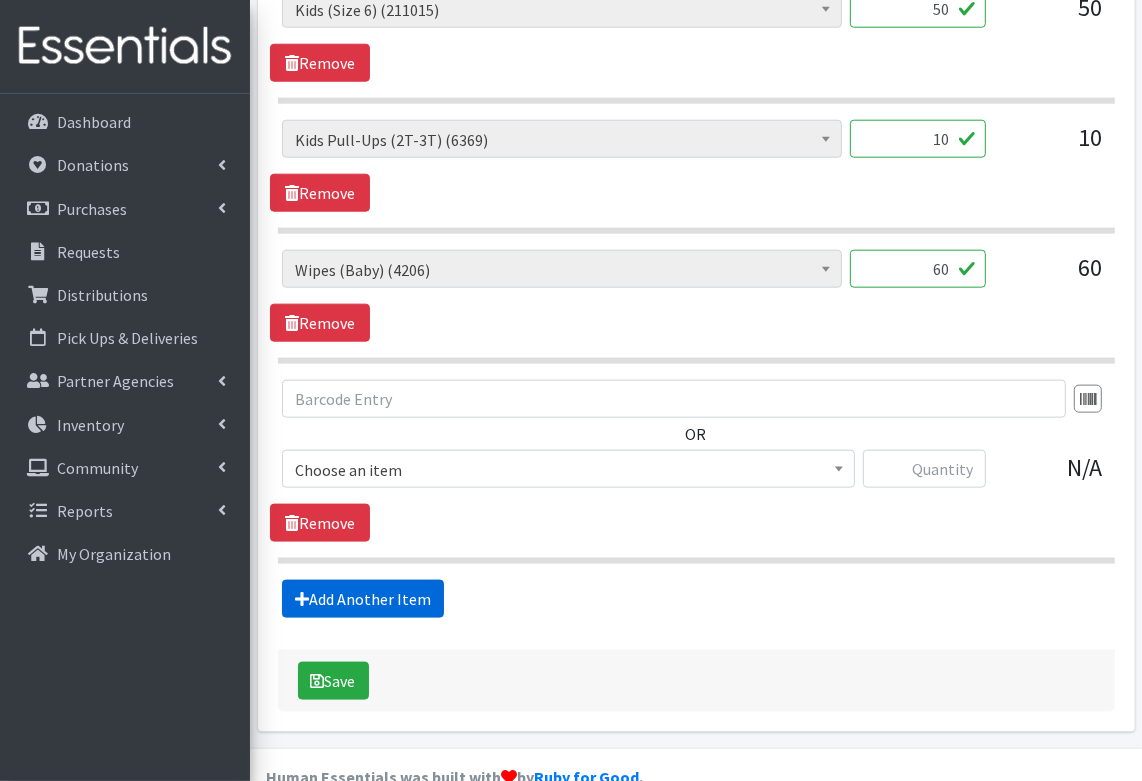 scroll, scrollTop: 1495, scrollLeft: 0, axis: vertical 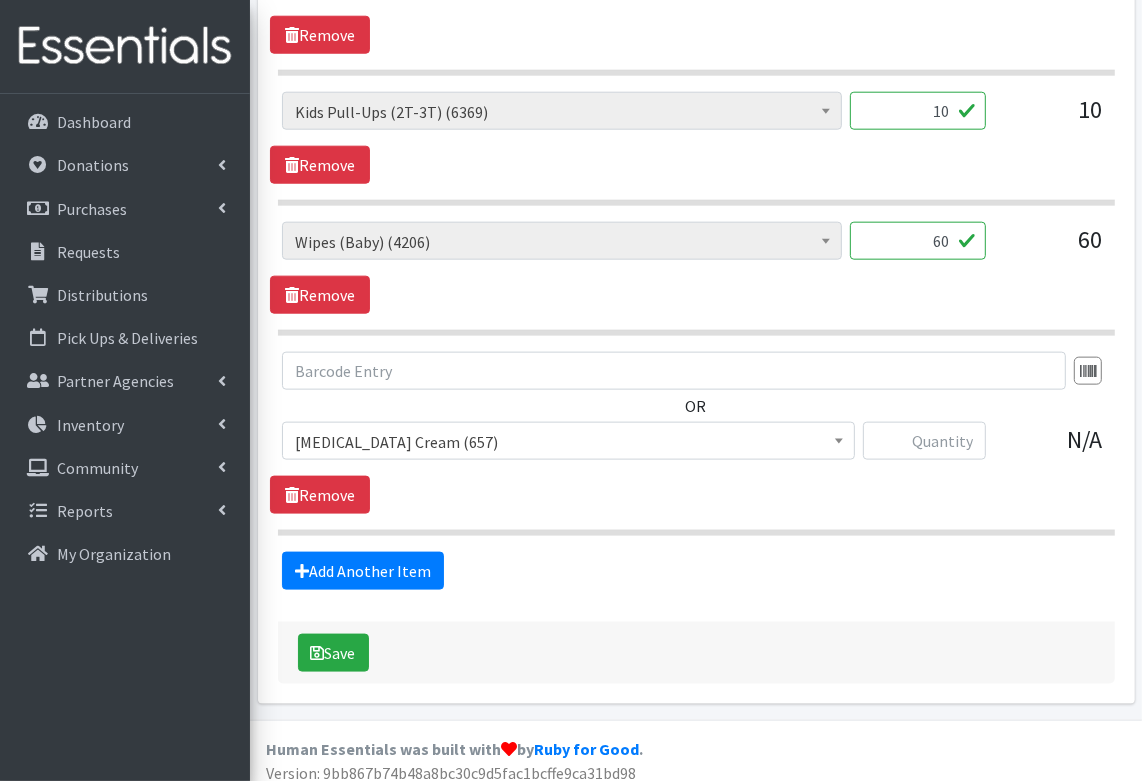 click on "[MEDICAL_DATA] Cream (657)" at bounding box center (568, 442) 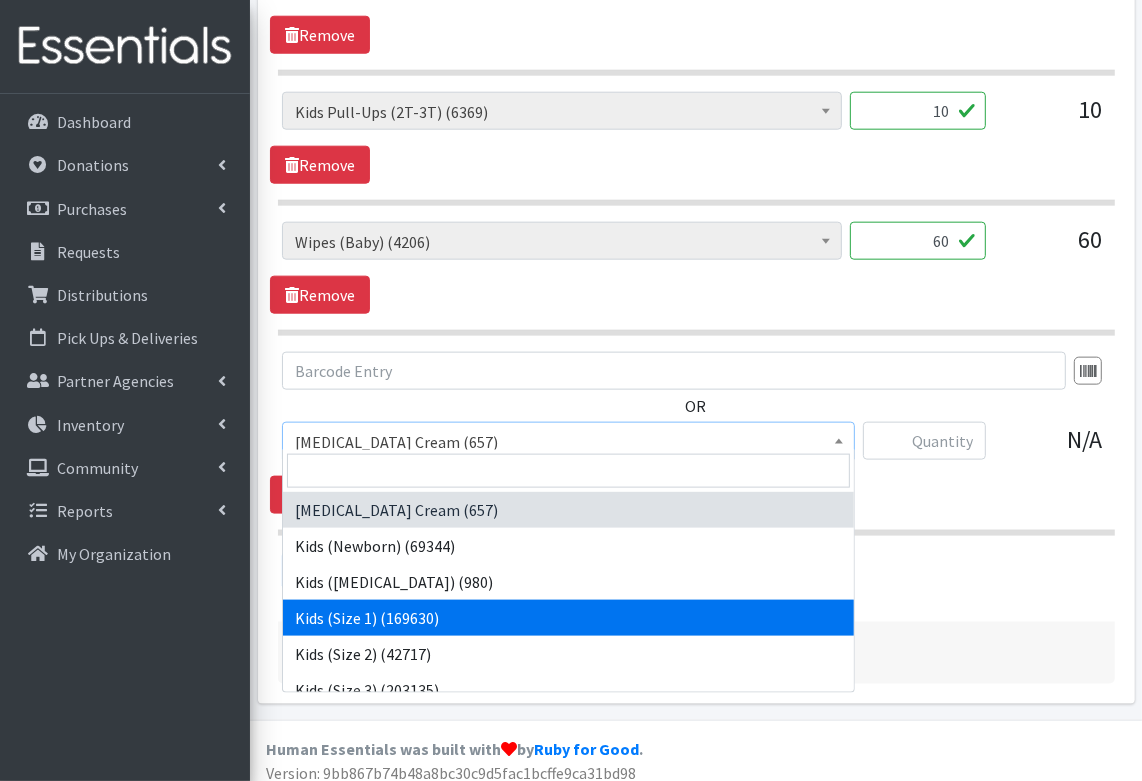 select on "3401" 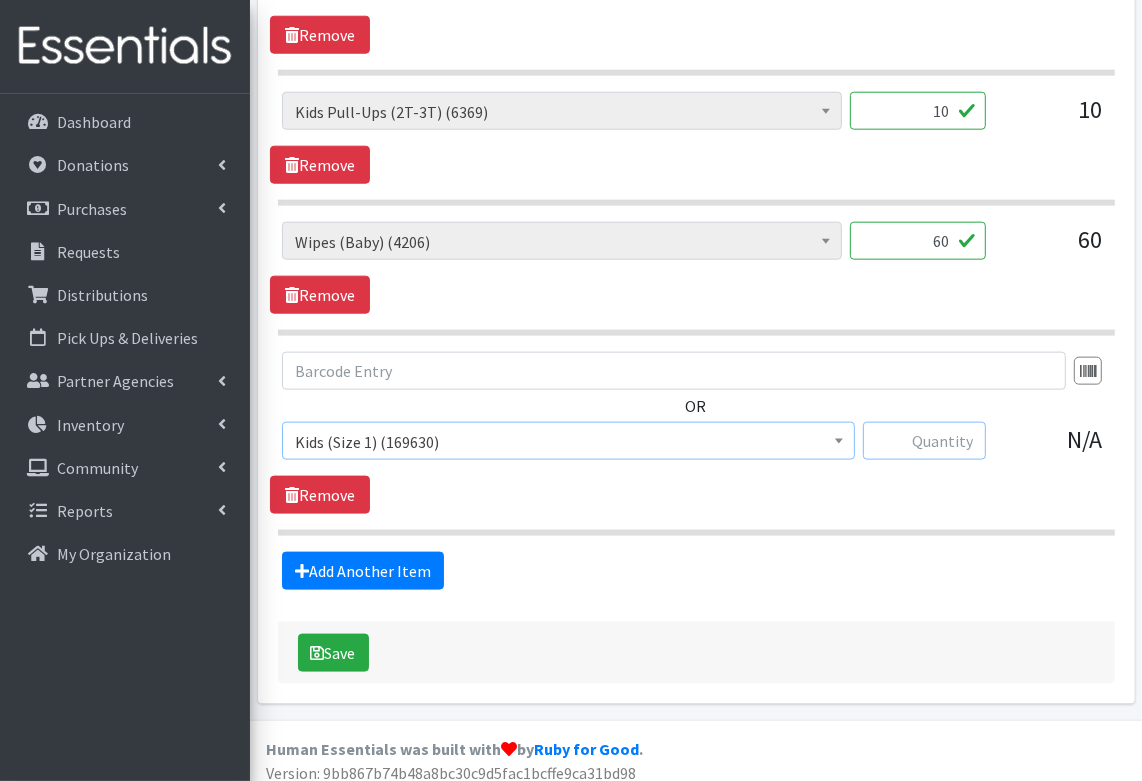 click at bounding box center [924, 441] 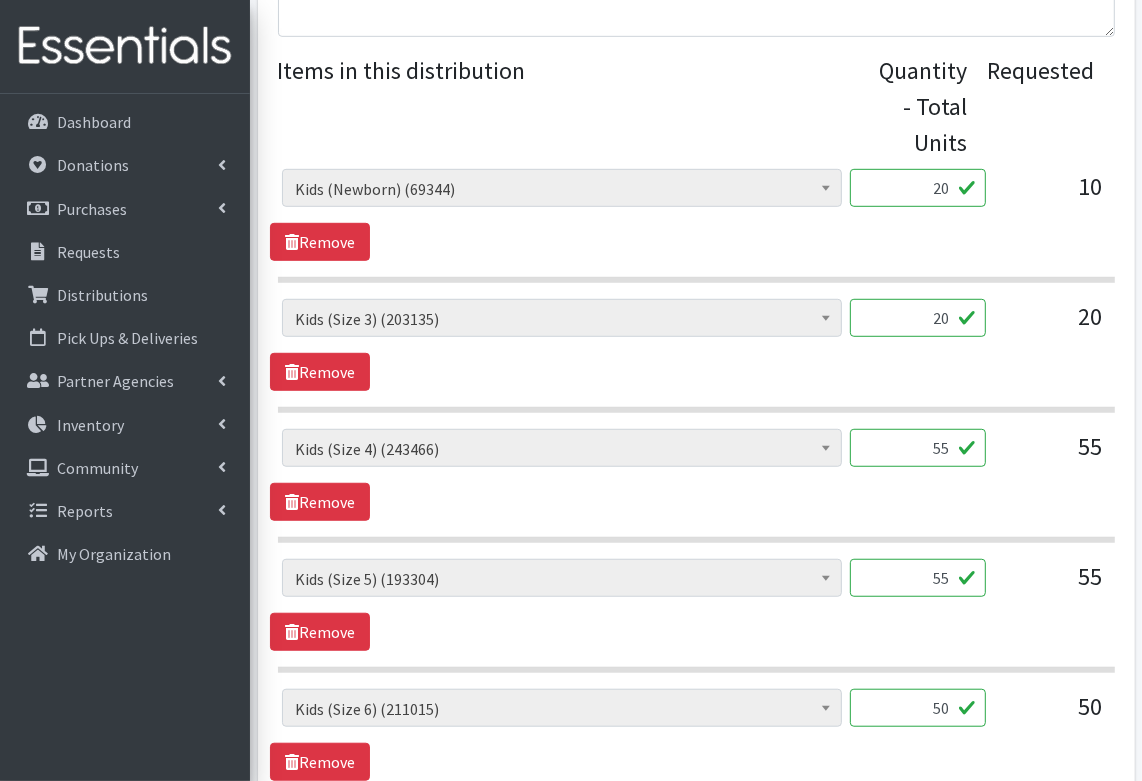 scroll, scrollTop: 1495, scrollLeft: 0, axis: vertical 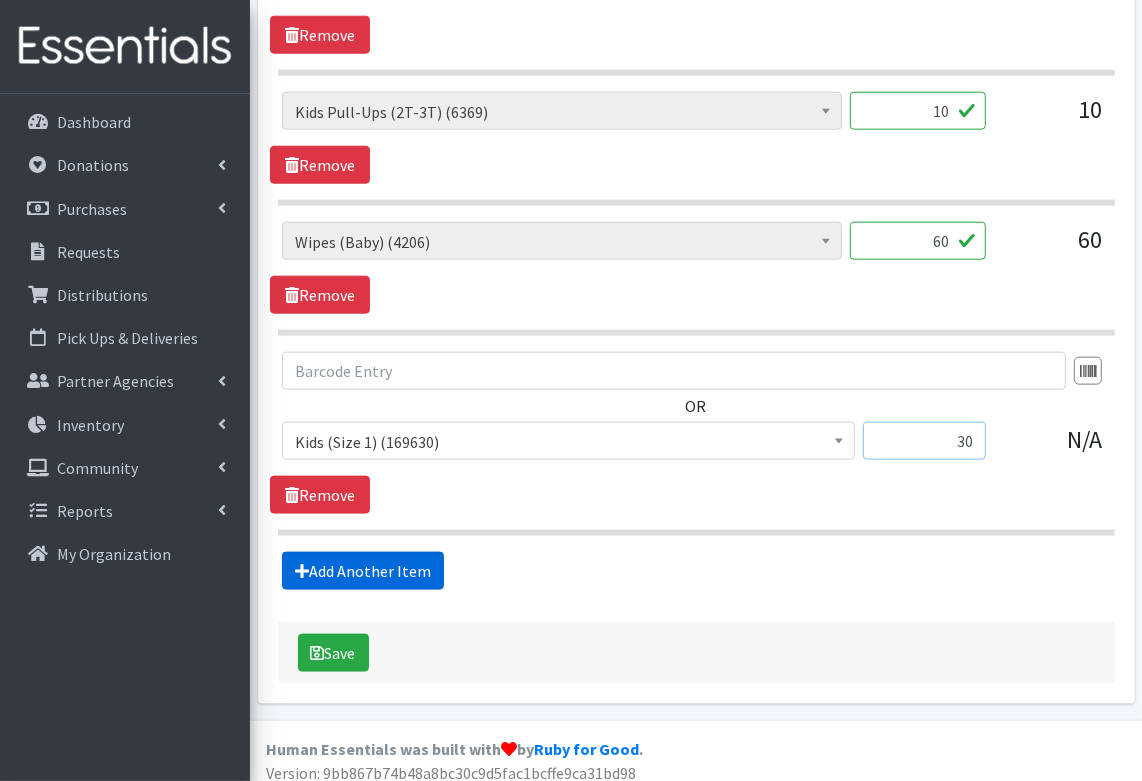 type on "30" 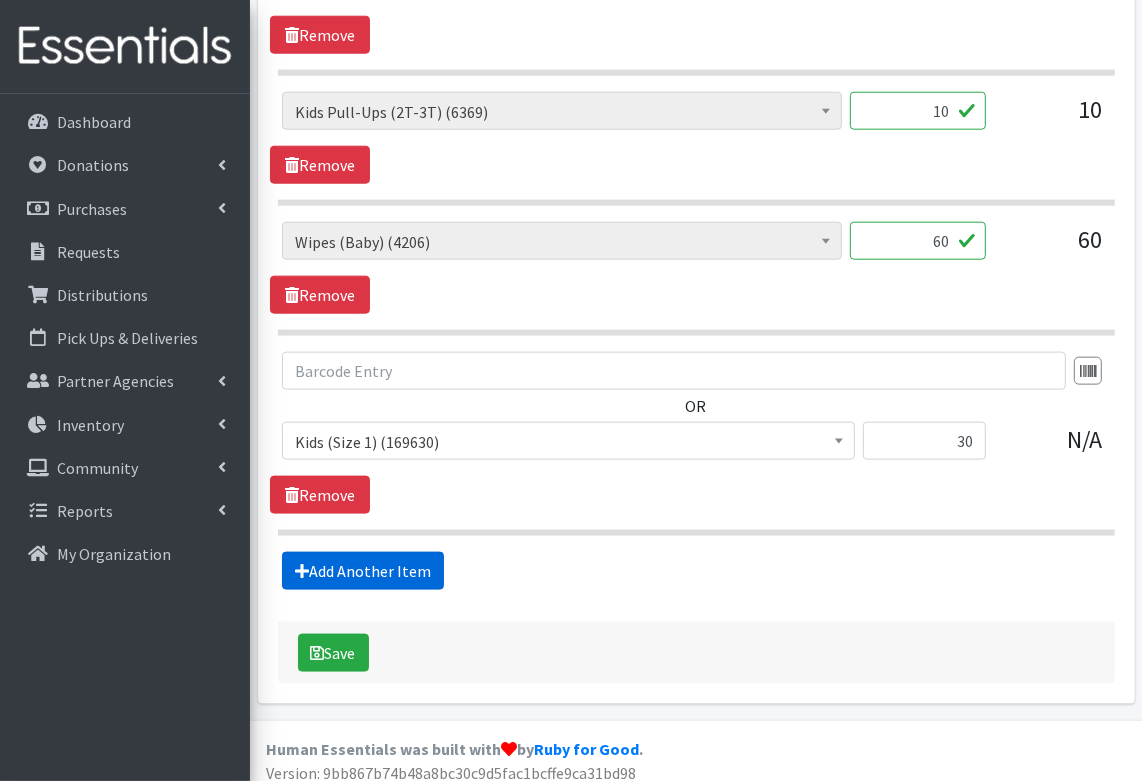 click on "Add Another Item" at bounding box center [363, 571] 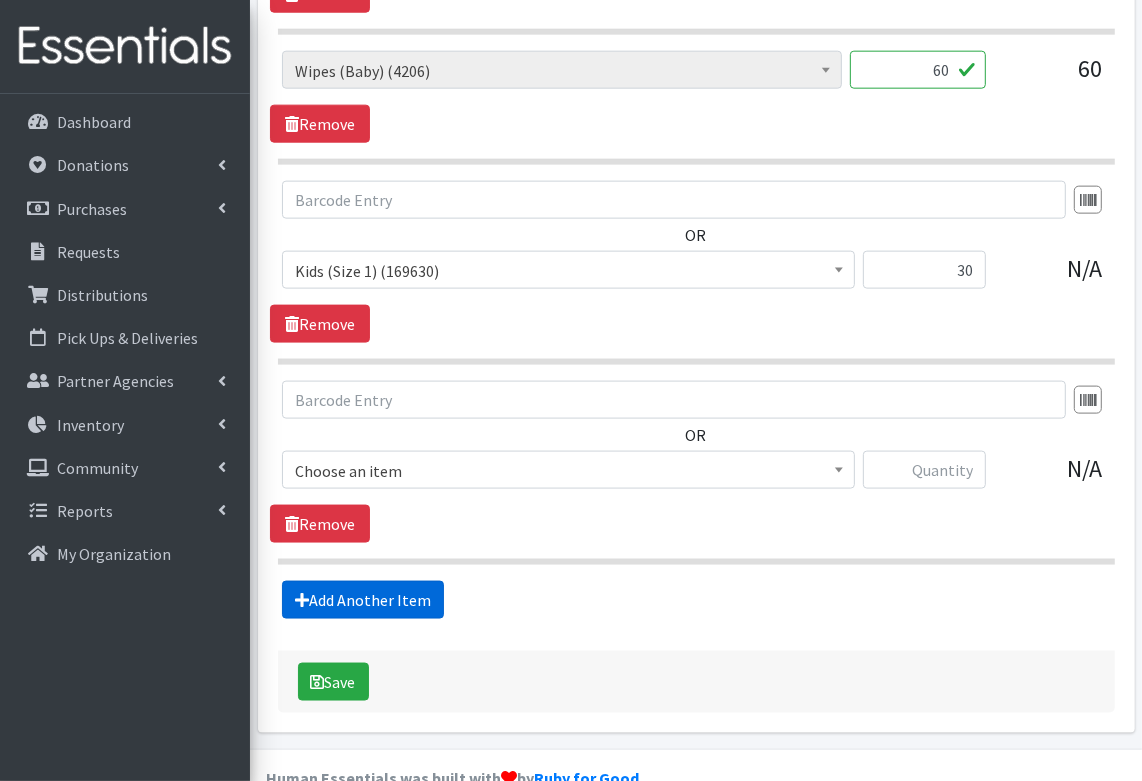 scroll, scrollTop: 1693, scrollLeft: 0, axis: vertical 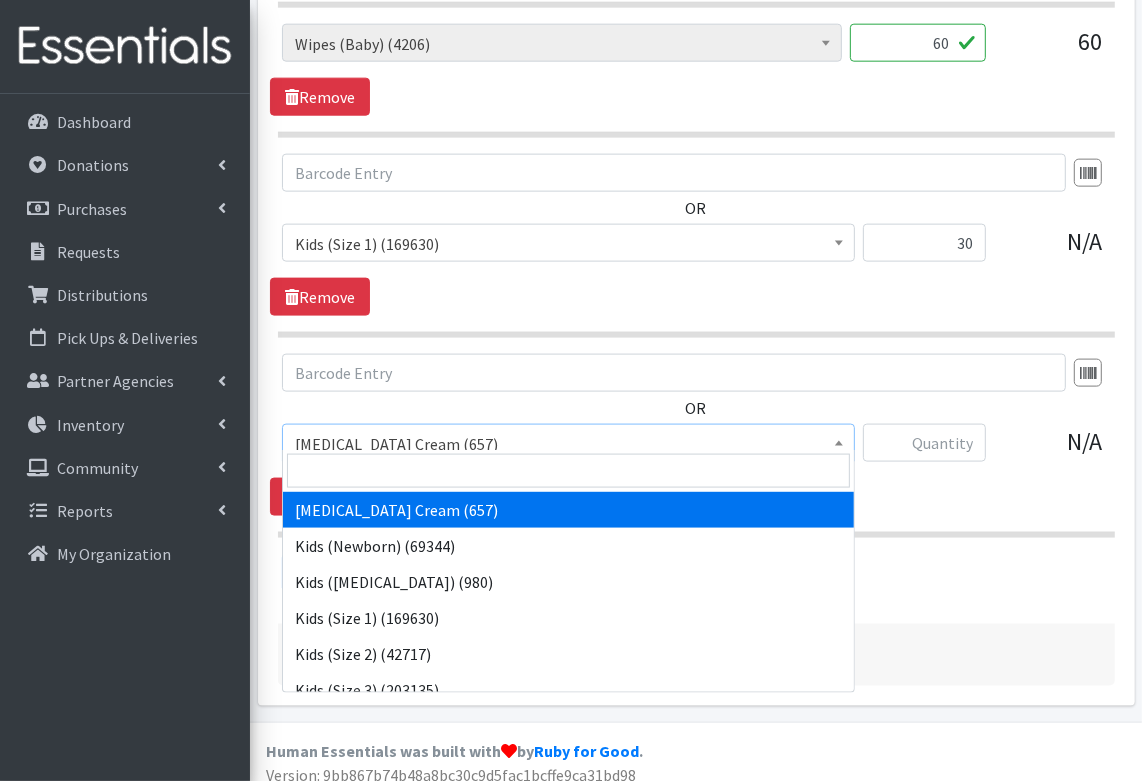 click on "Diaper Rash Cream (657)" at bounding box center [568, 444] 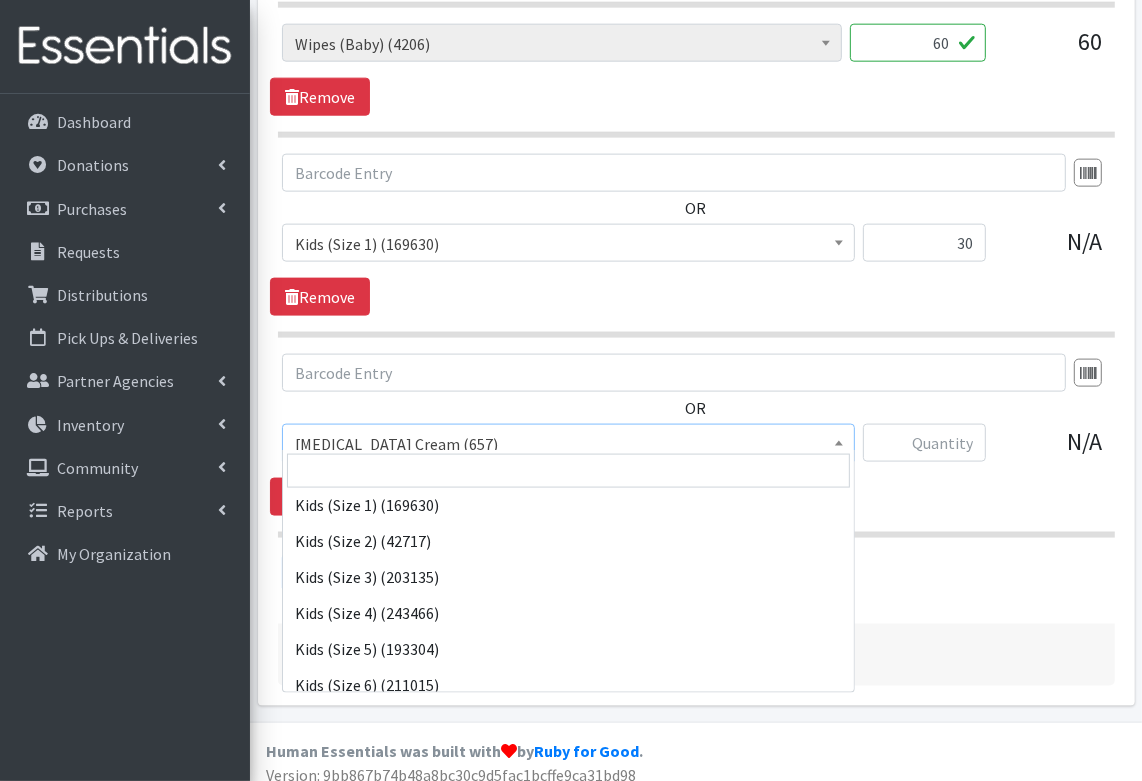 scroll, scrollTop: 111, scrollLeft: 0, axis: vertical 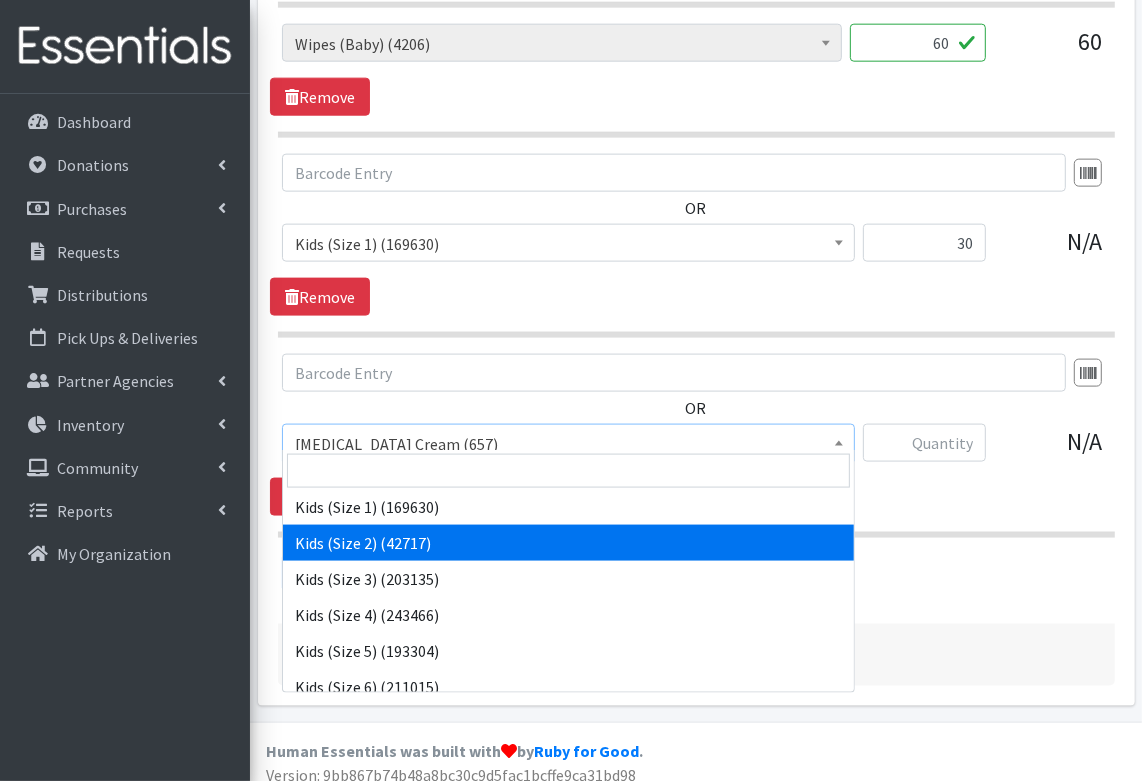select on "3420" 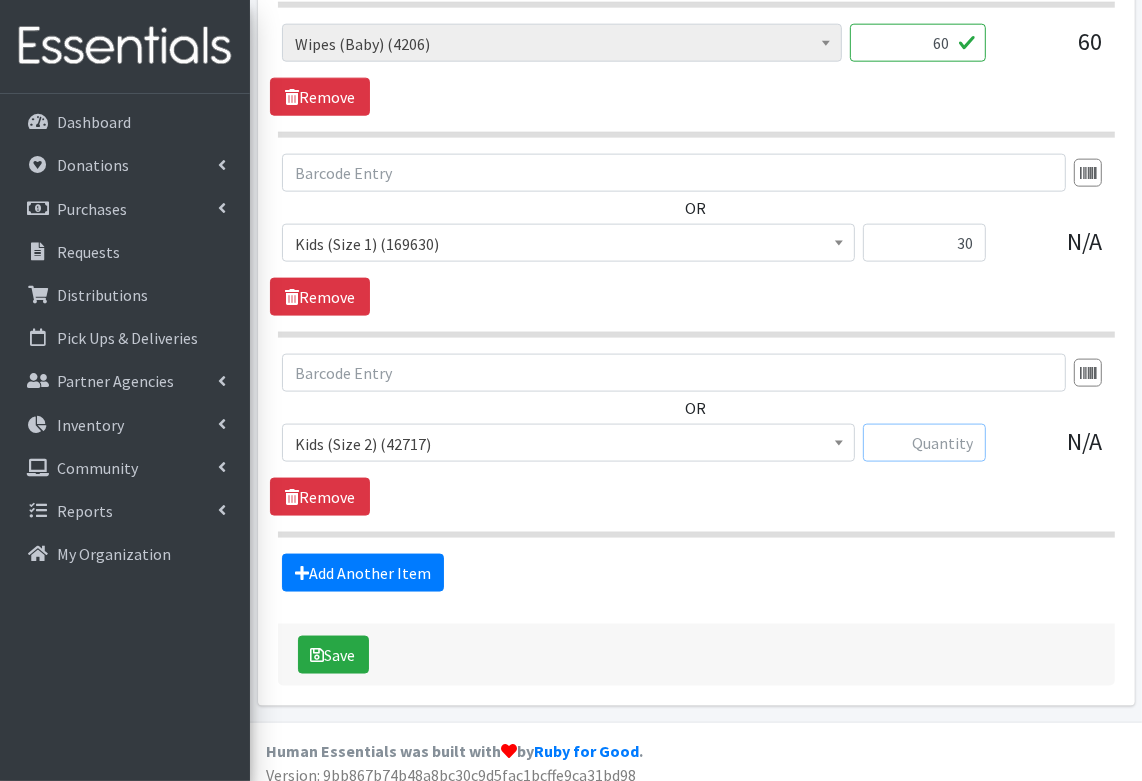 click at bounding box center [924, 443] 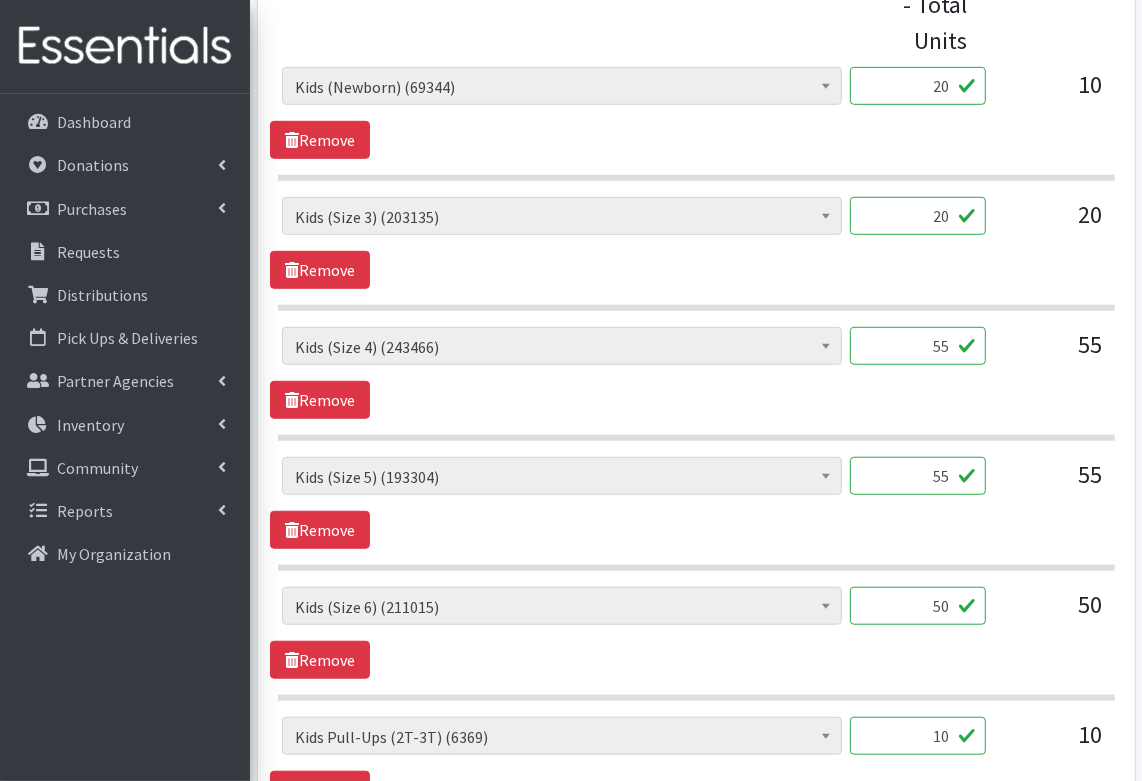 scroll, scrollTop: 869, scrollLeft: 0, axis: vertical 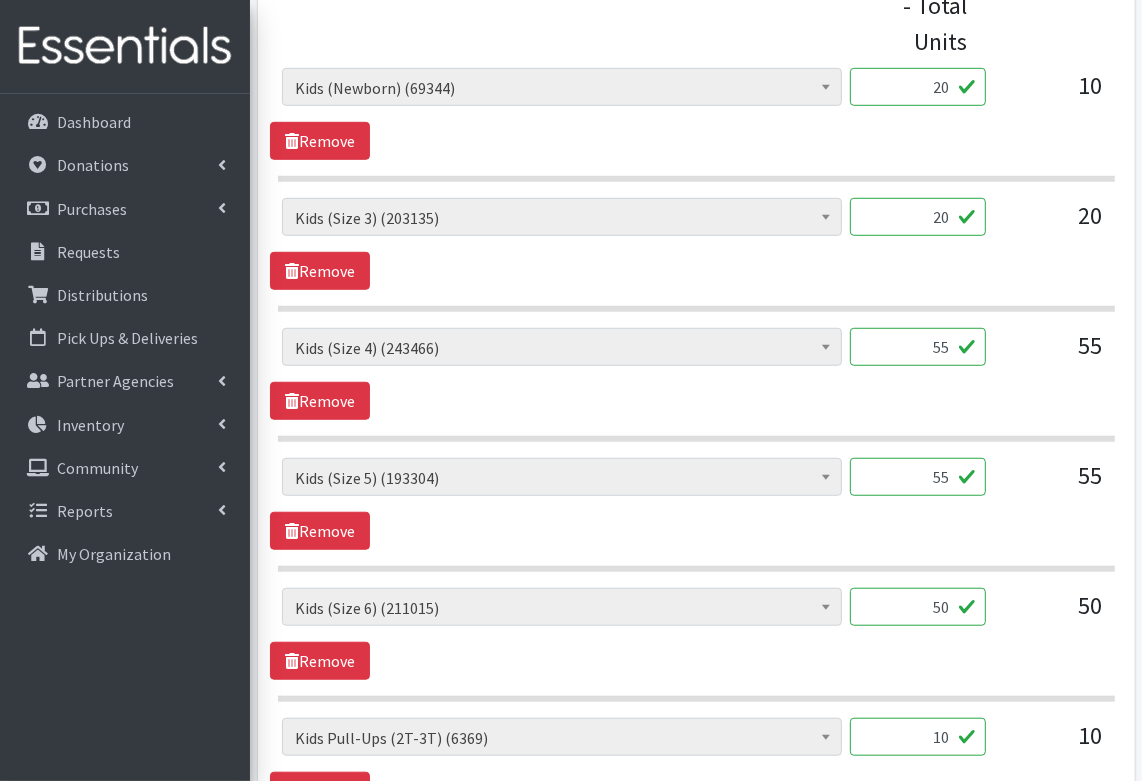 type on "20" 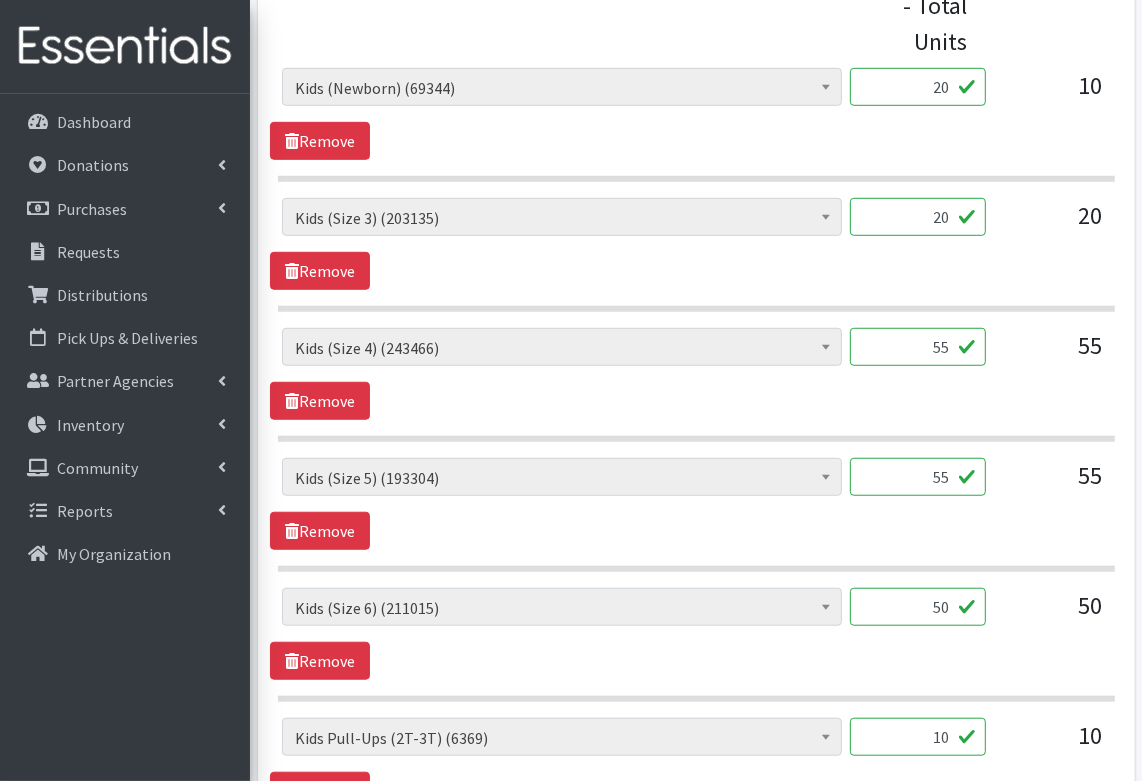 click on "20" at bounding box center [918, 217] 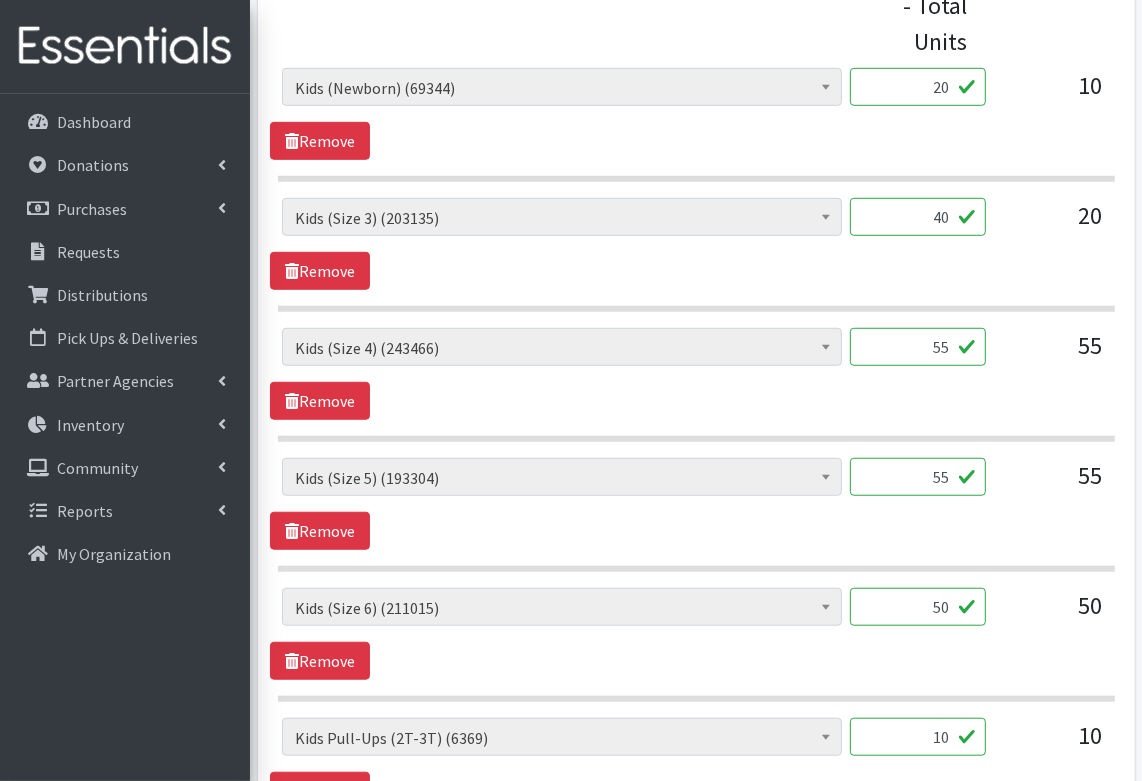 type on "40" 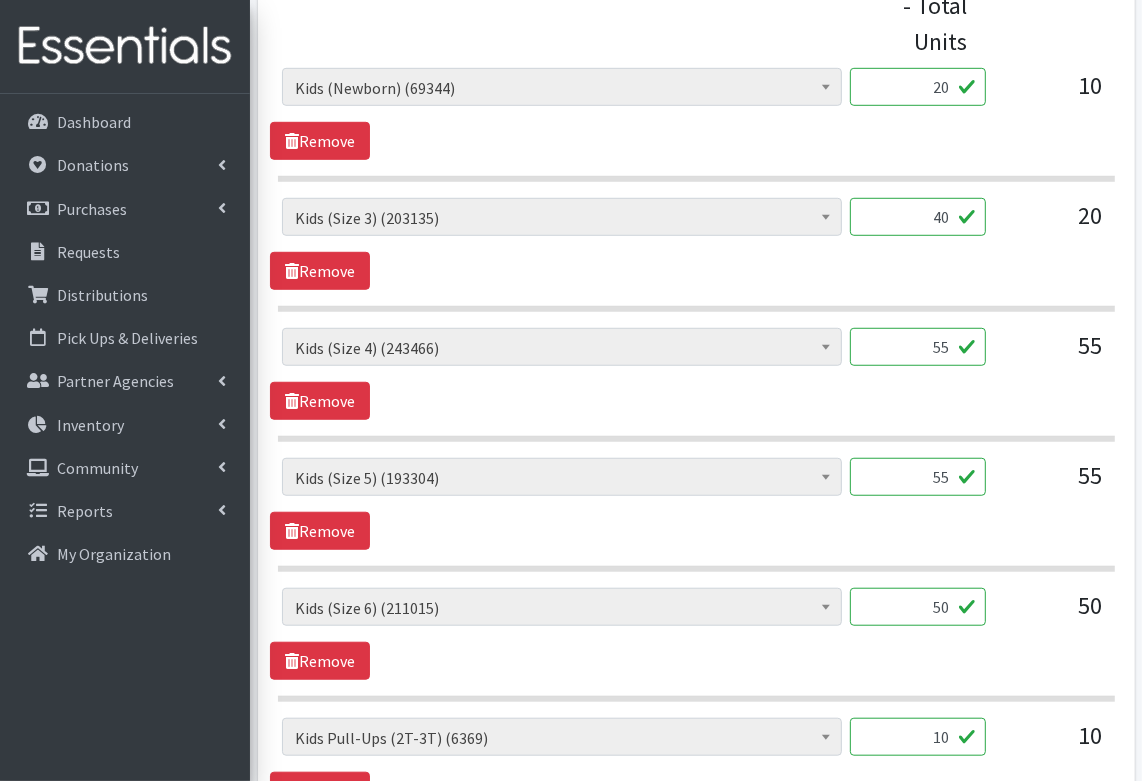 click on "55" at bounding box center [918, 347] 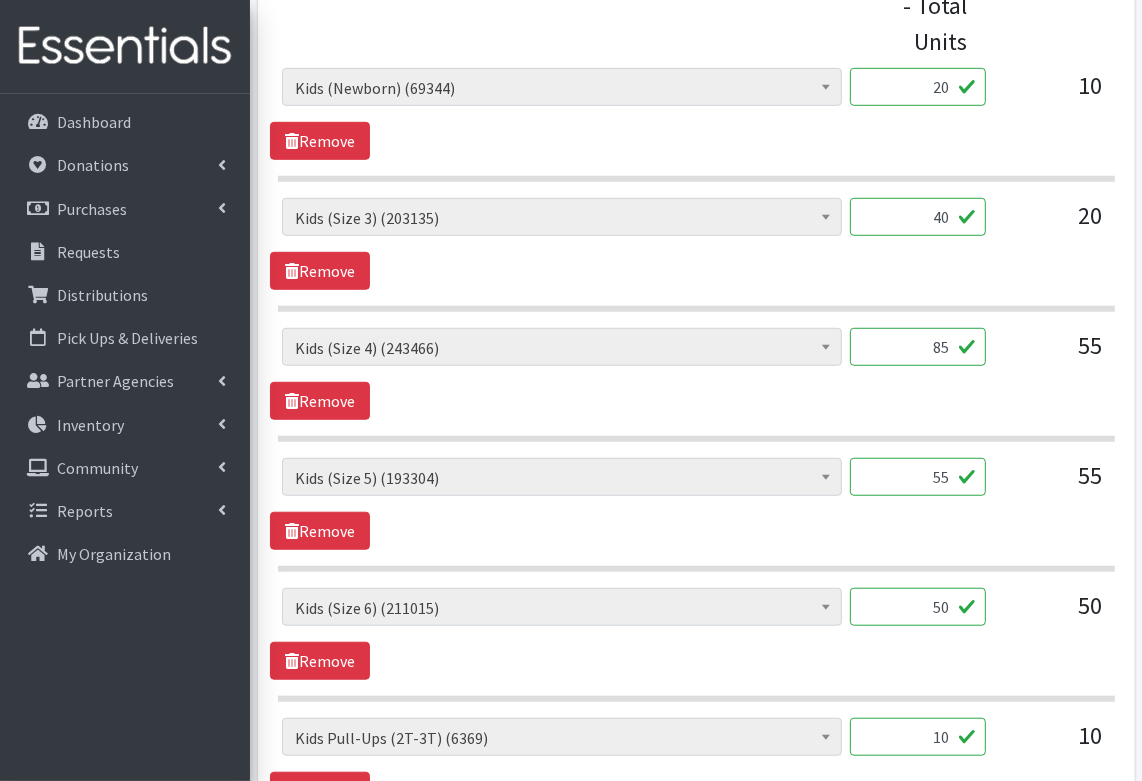 type on "85" 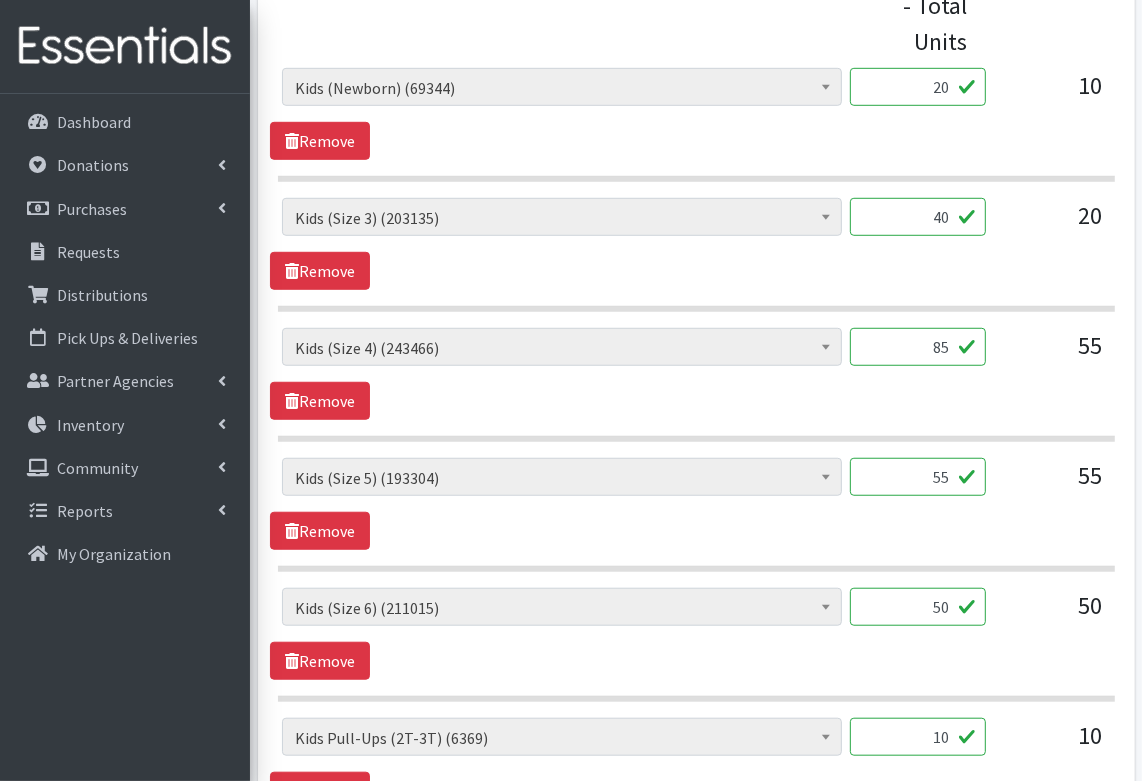 click on "55" at bounding box center (918, 477) 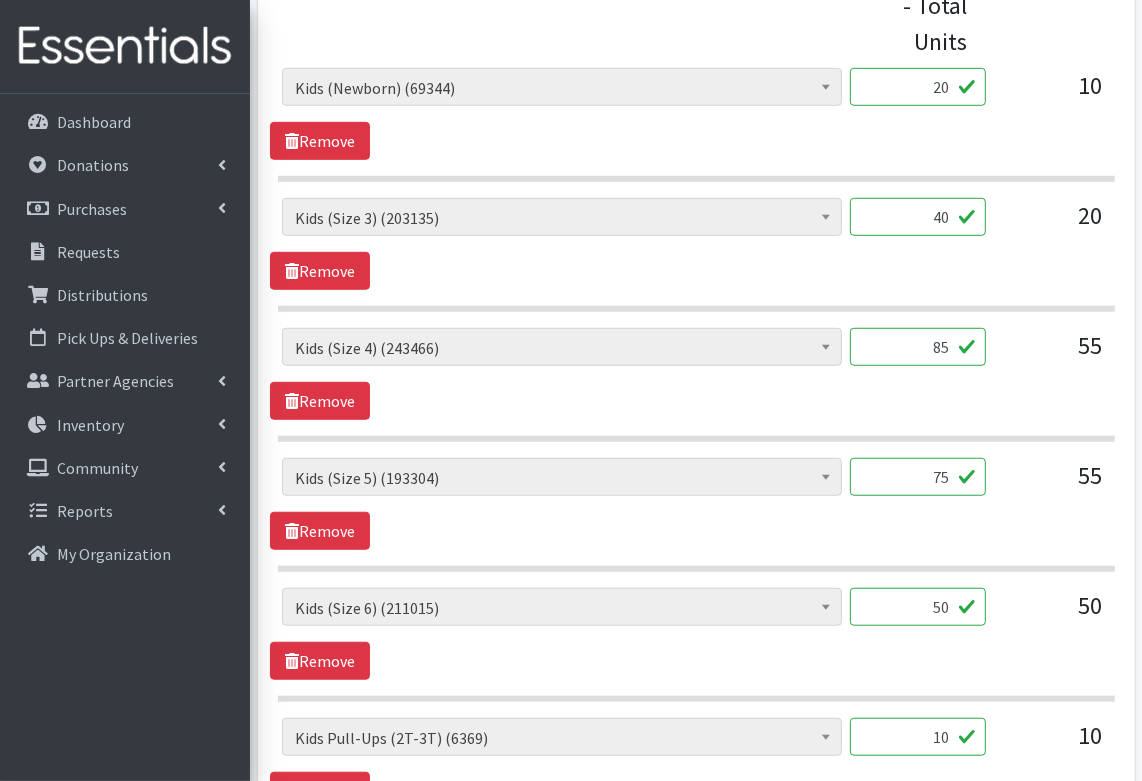scroll, scrollTop: 938, scrollLeft: 0, axis: vertical 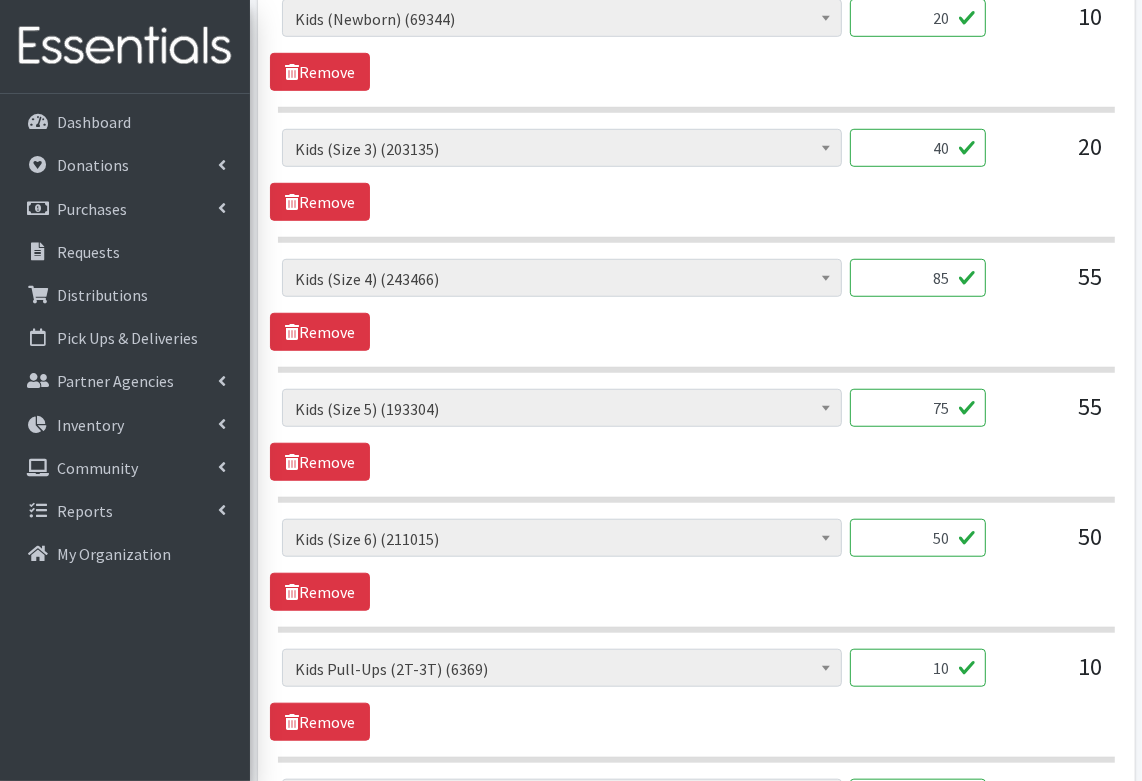 type on "75" 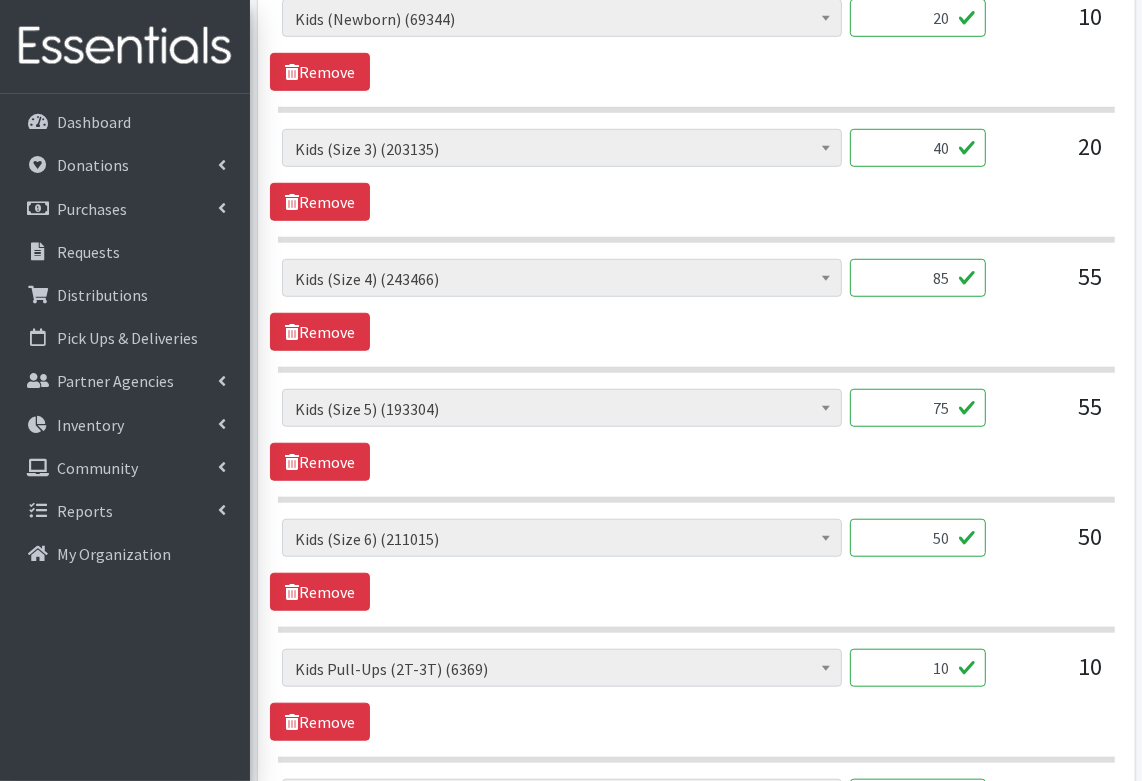 click on "50" at bounding box center [918, 538] 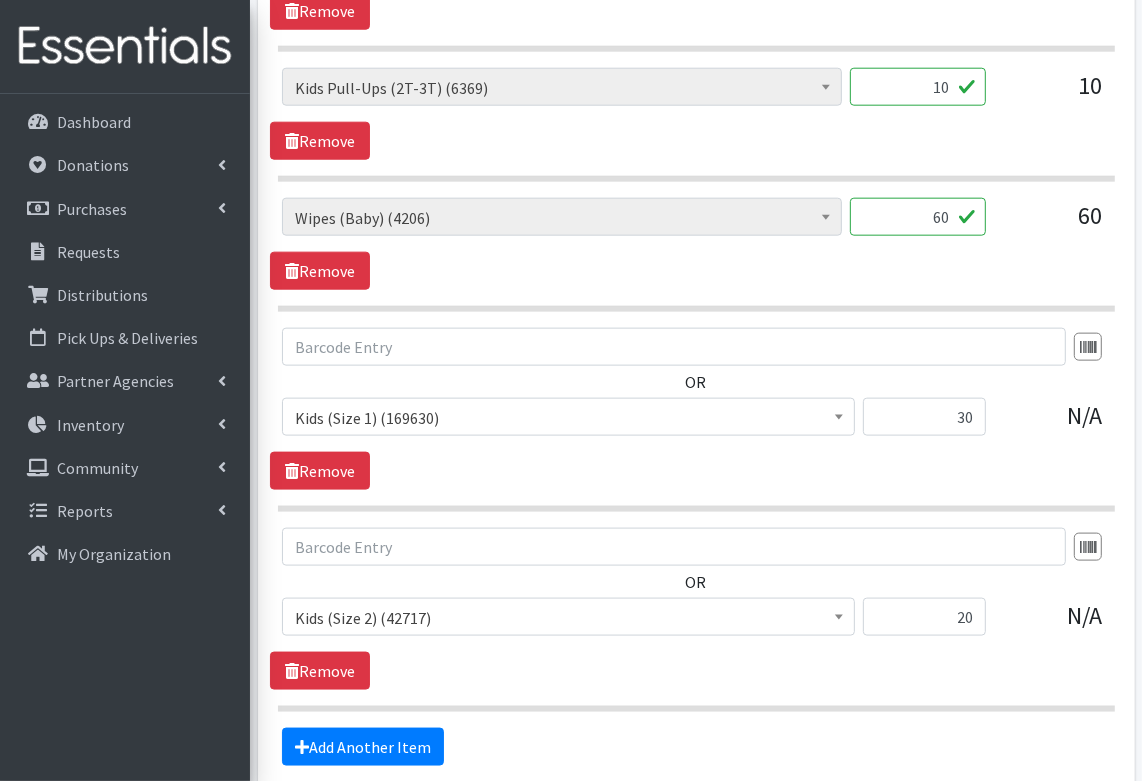 scroll, scrollTop: 1693, scrollLeft: 0, axis: vertical 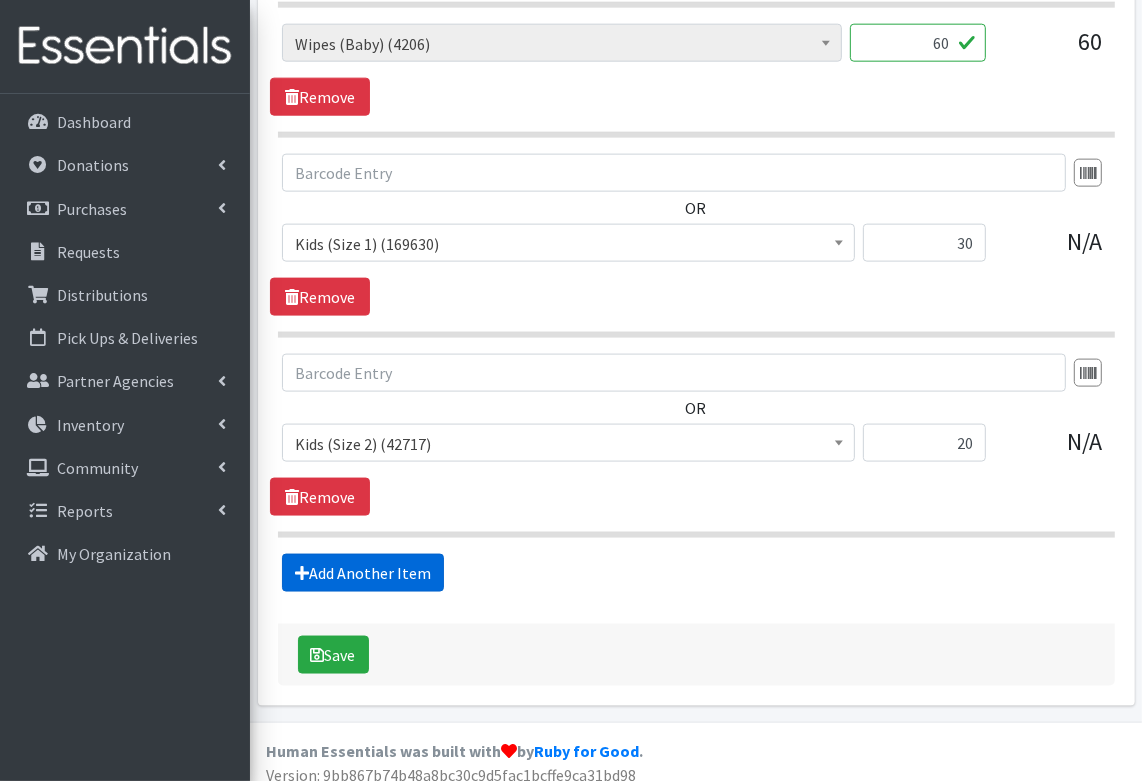 type on "20" 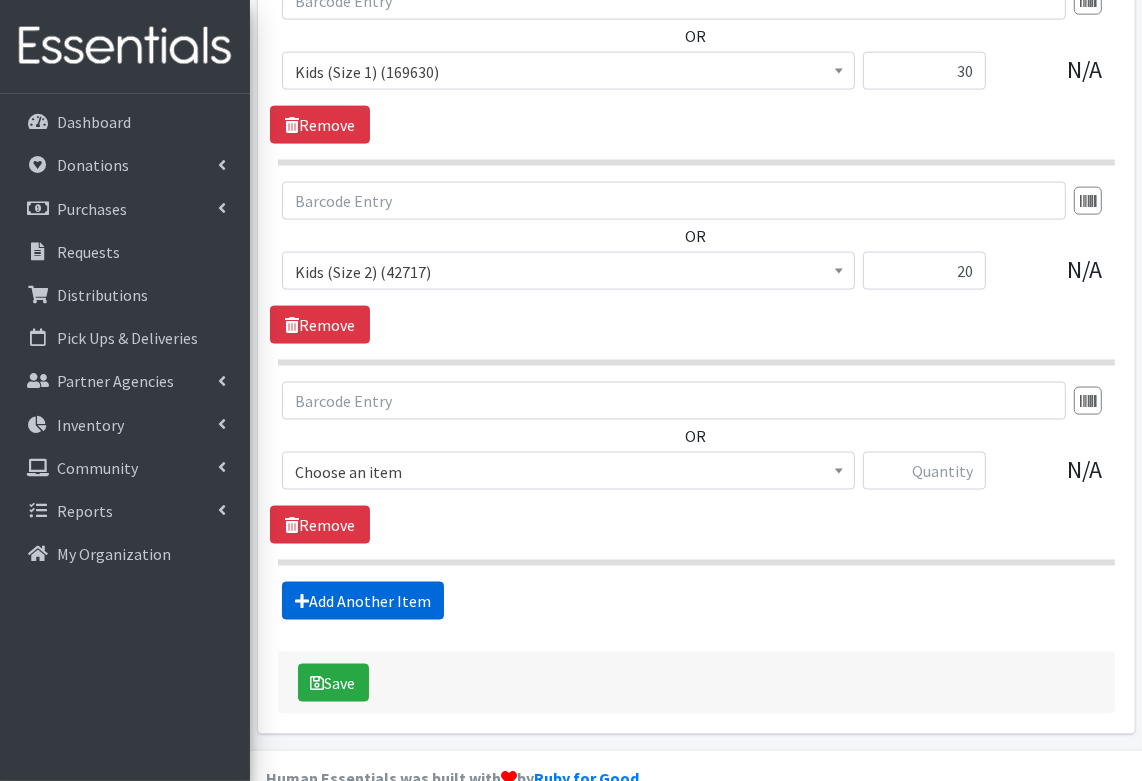 scroll, scrollTop: 1892, scrollLeft: 0, axis: vertical 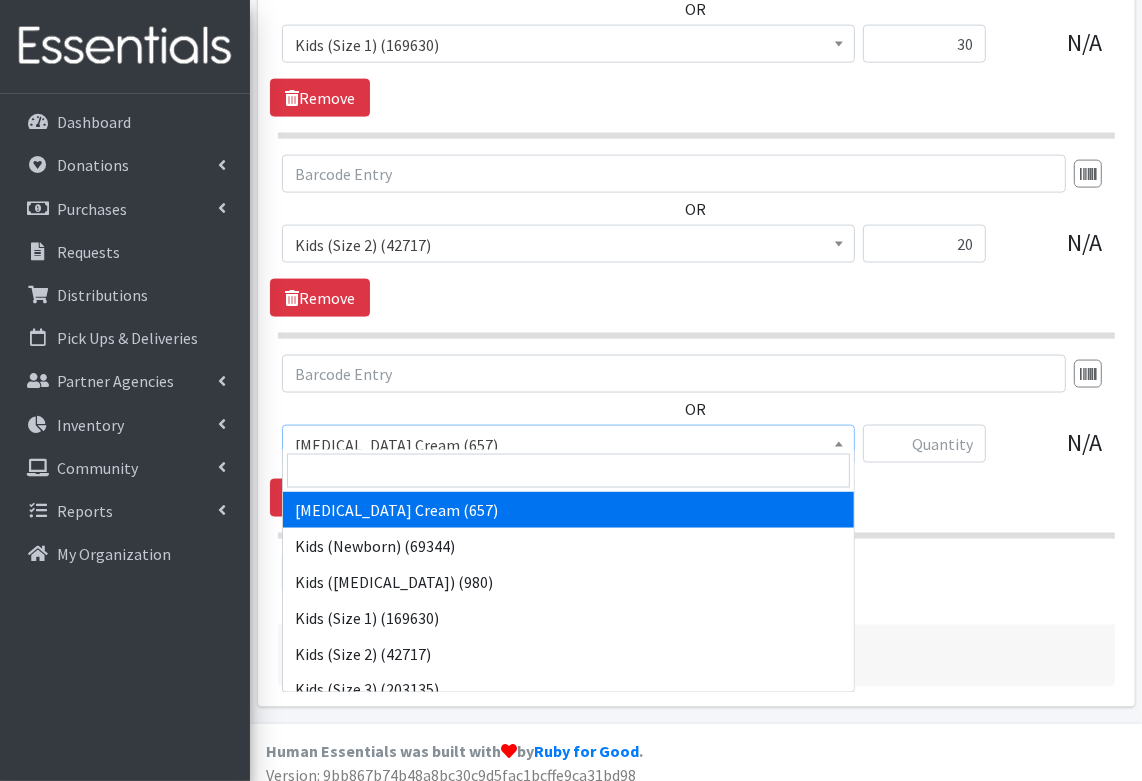 click on "Diaper Rash Cream (657)" at bounding box center [568, 445] 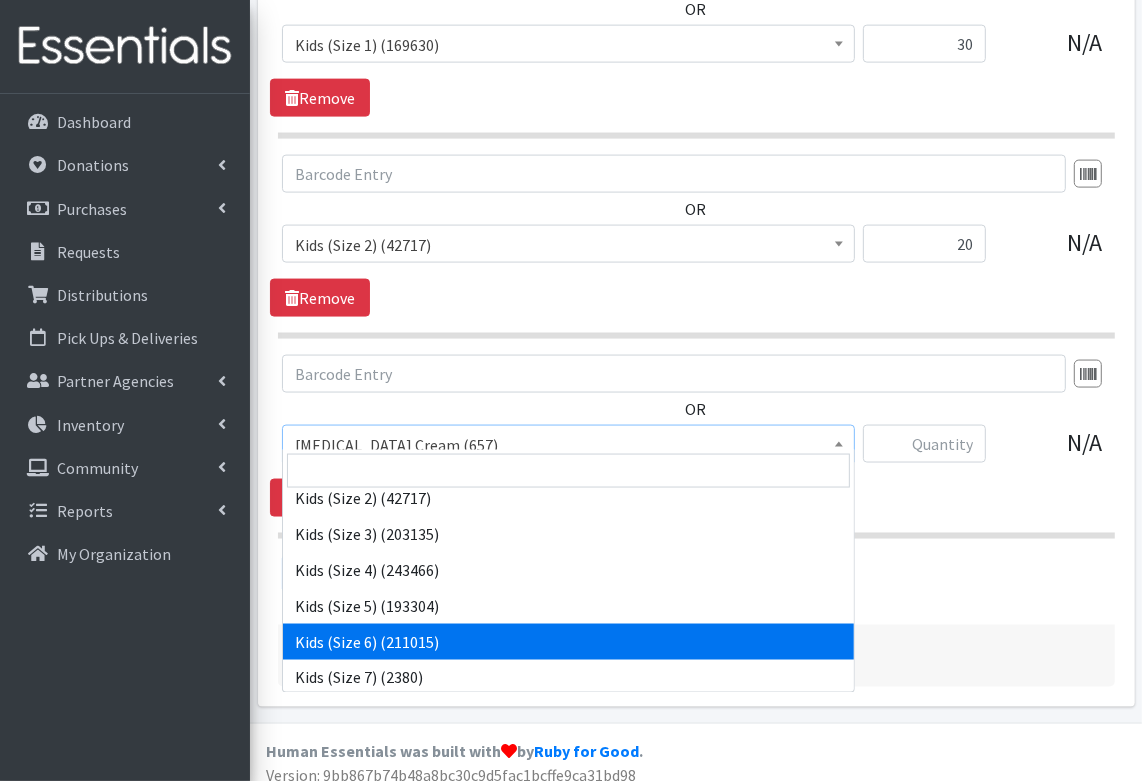 scroll, scrollTop: 190, scrollLeft: 0, axis: vertical 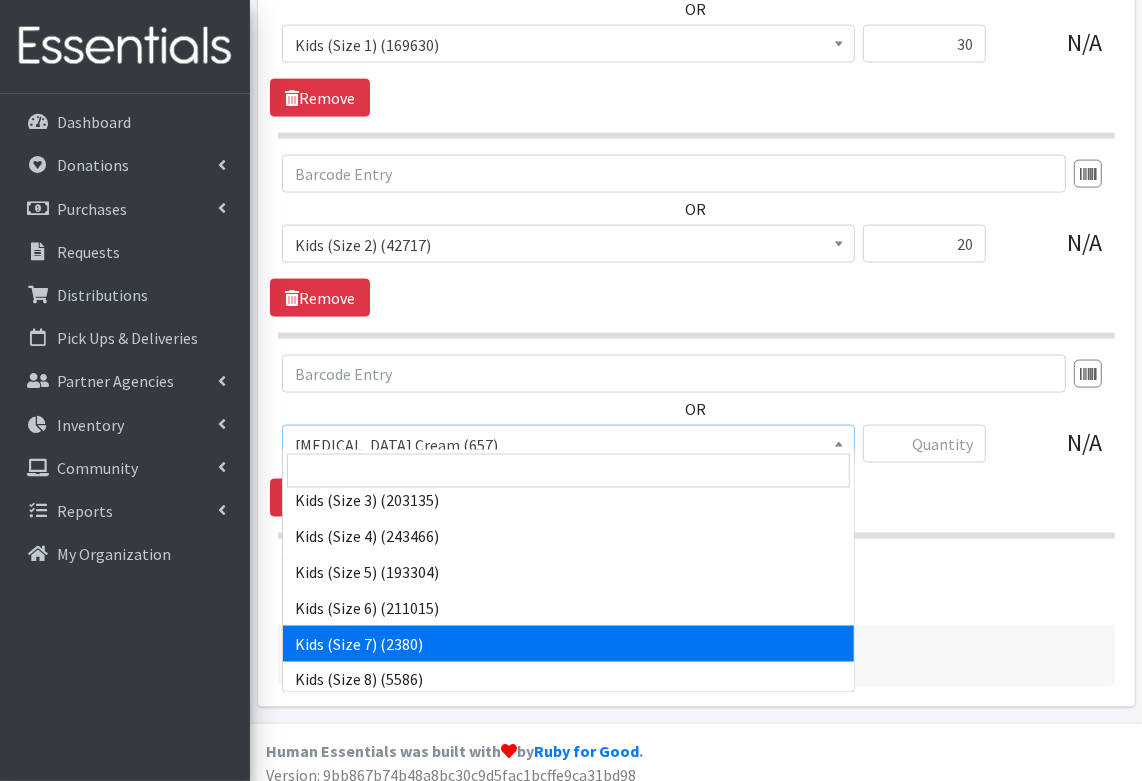 select on "7177" 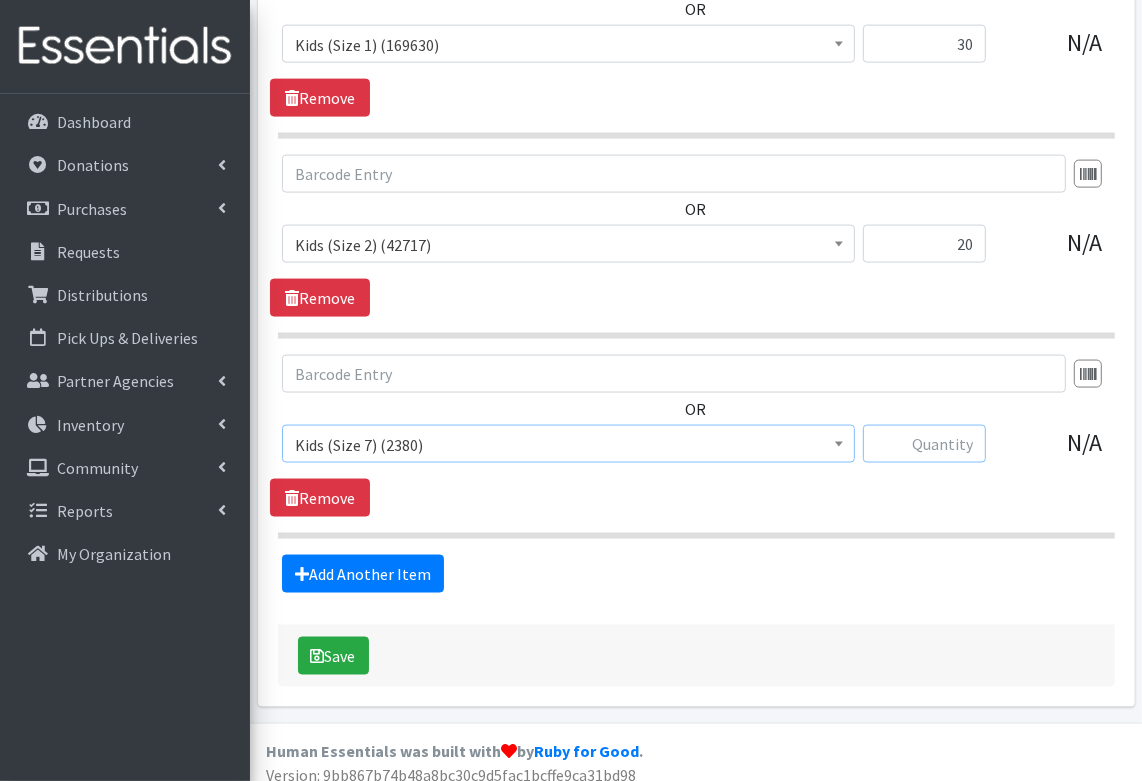 click at bounding box center [924, 444] 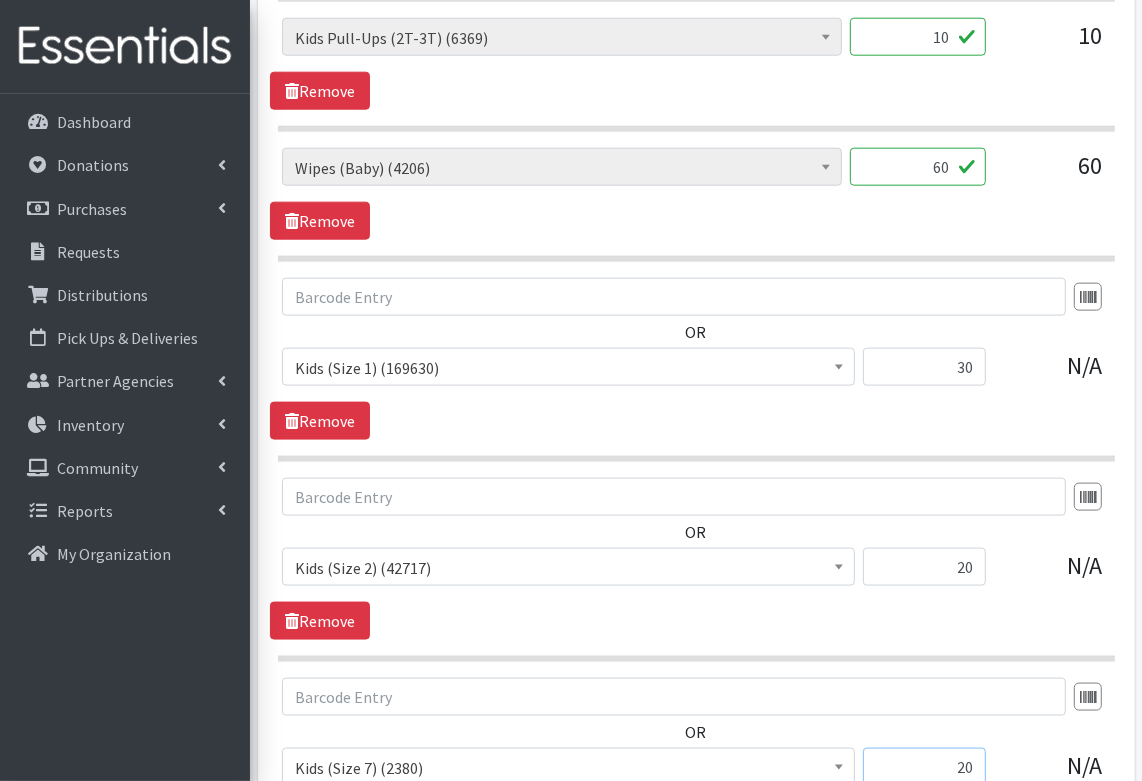scroll, scrollTop: 1397, scrollLeft: 0, axis: vertical 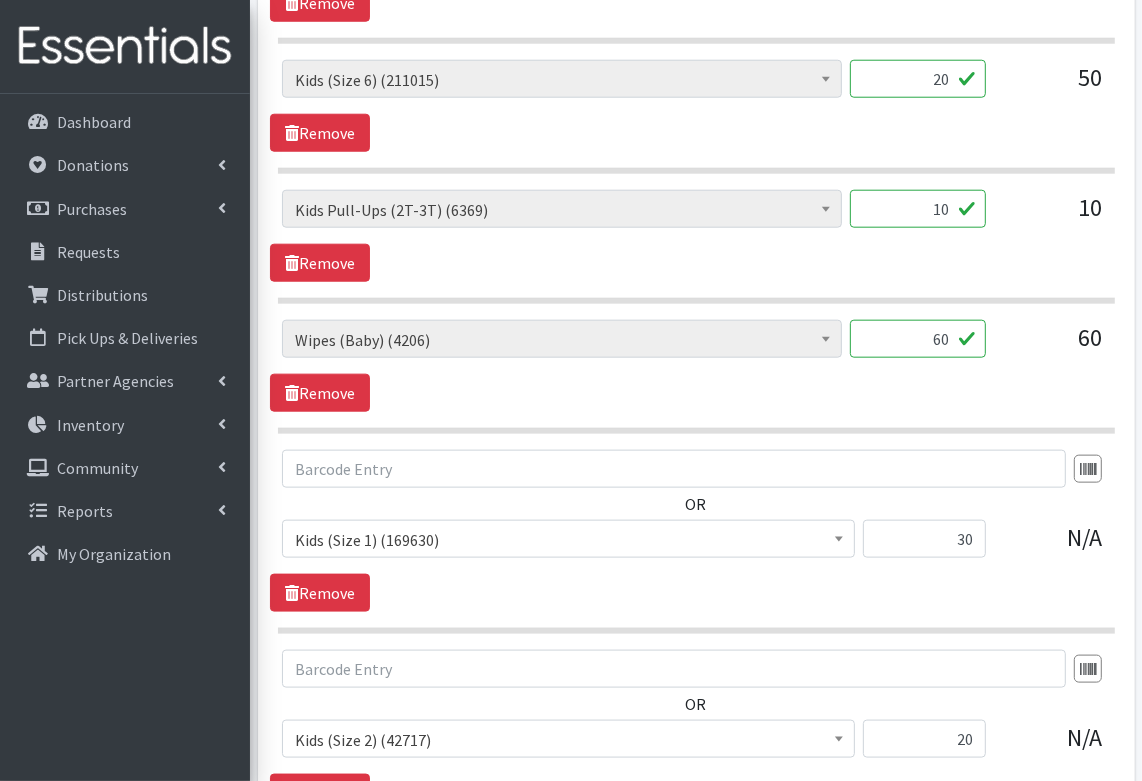 type on "20" 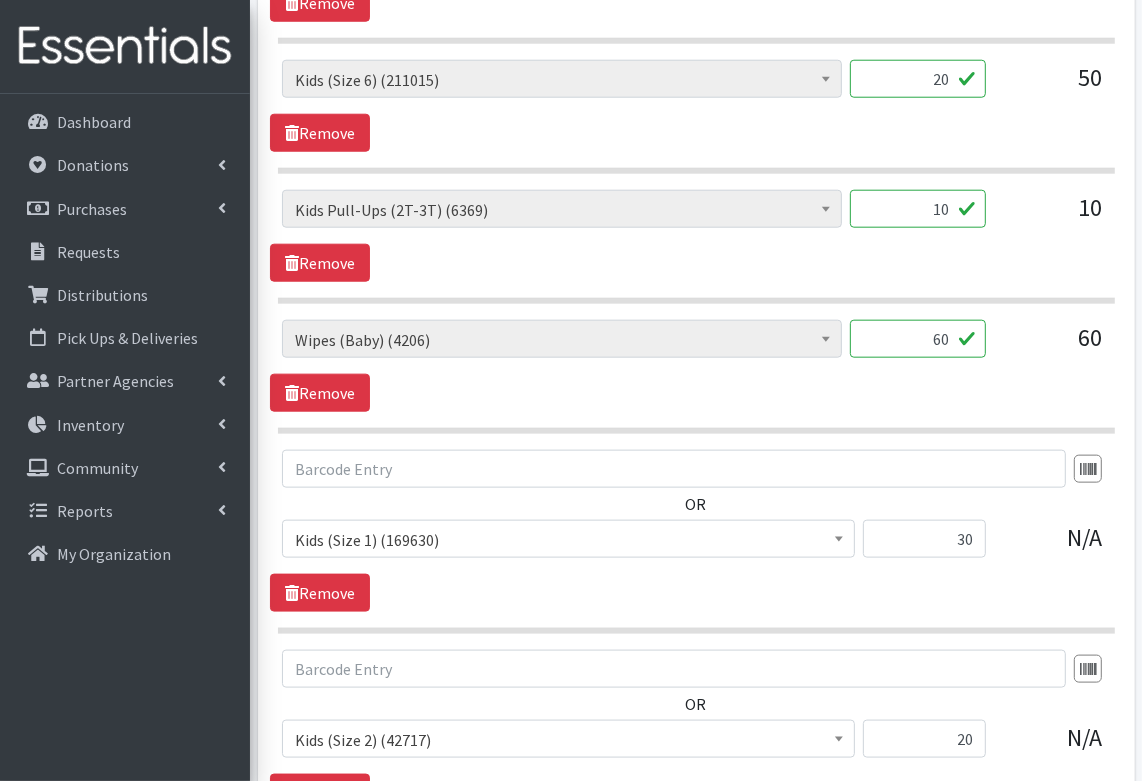 click on "10" at bounding box center (918, 209) 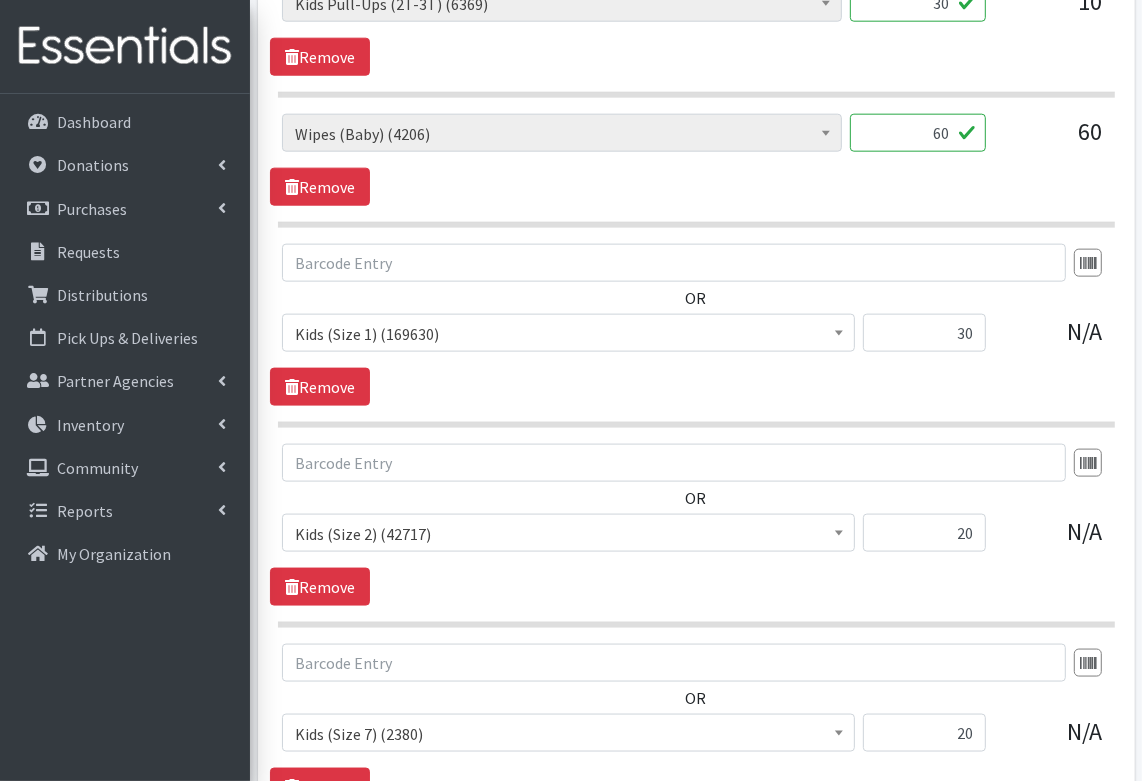 scroll, scrollTop: 1892, scrollLeft: 0, axis: vertical 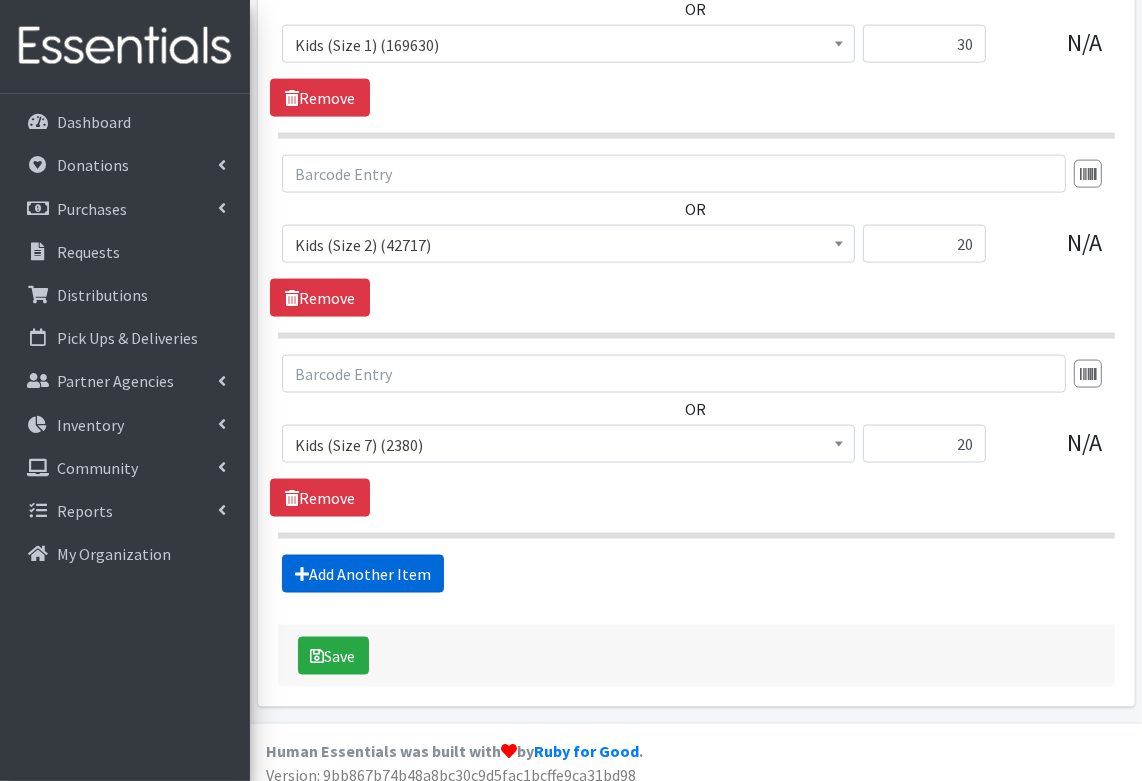 type on "30" 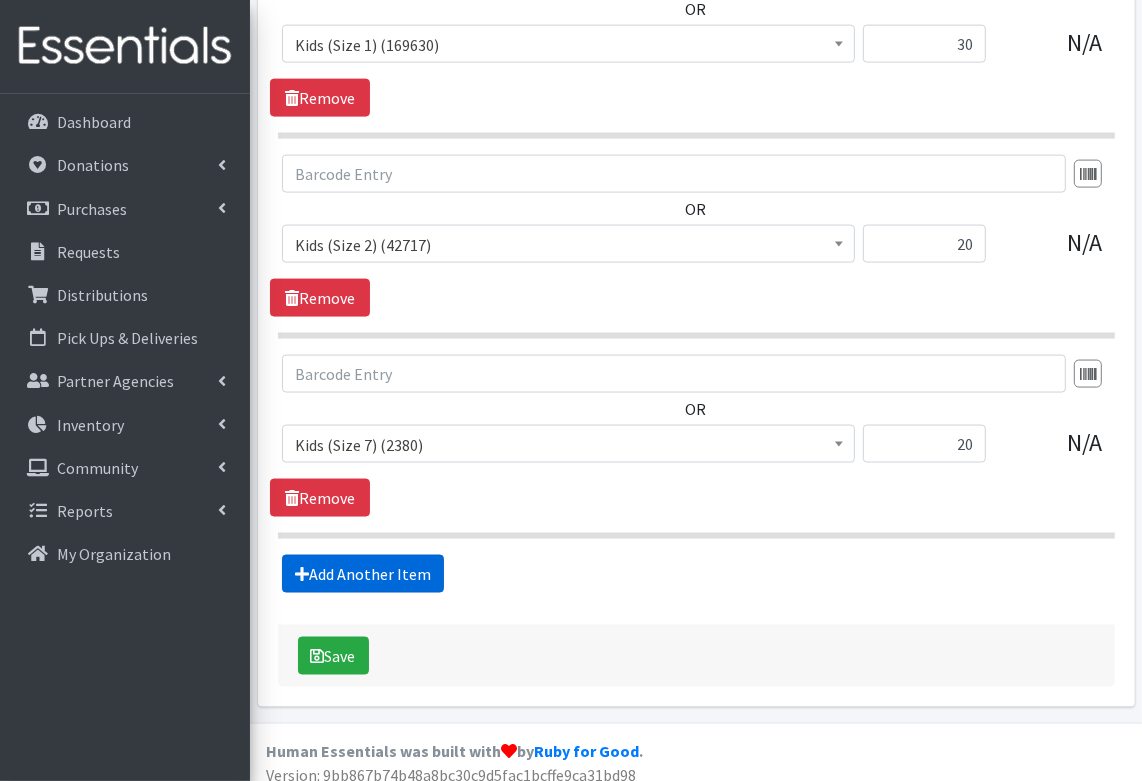 click on "Add Another Item" at bounding box center [363, 574] 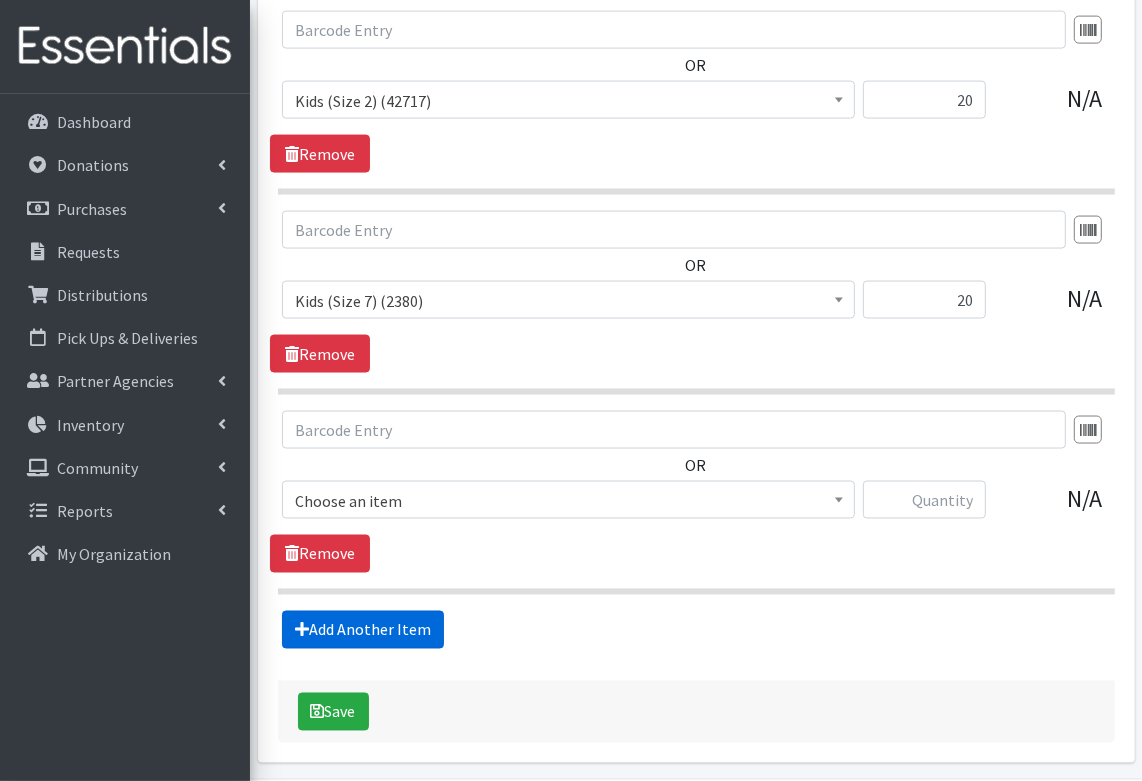 scroll, scrollTop: 2091, scrollLeft: 0, axis: vertical 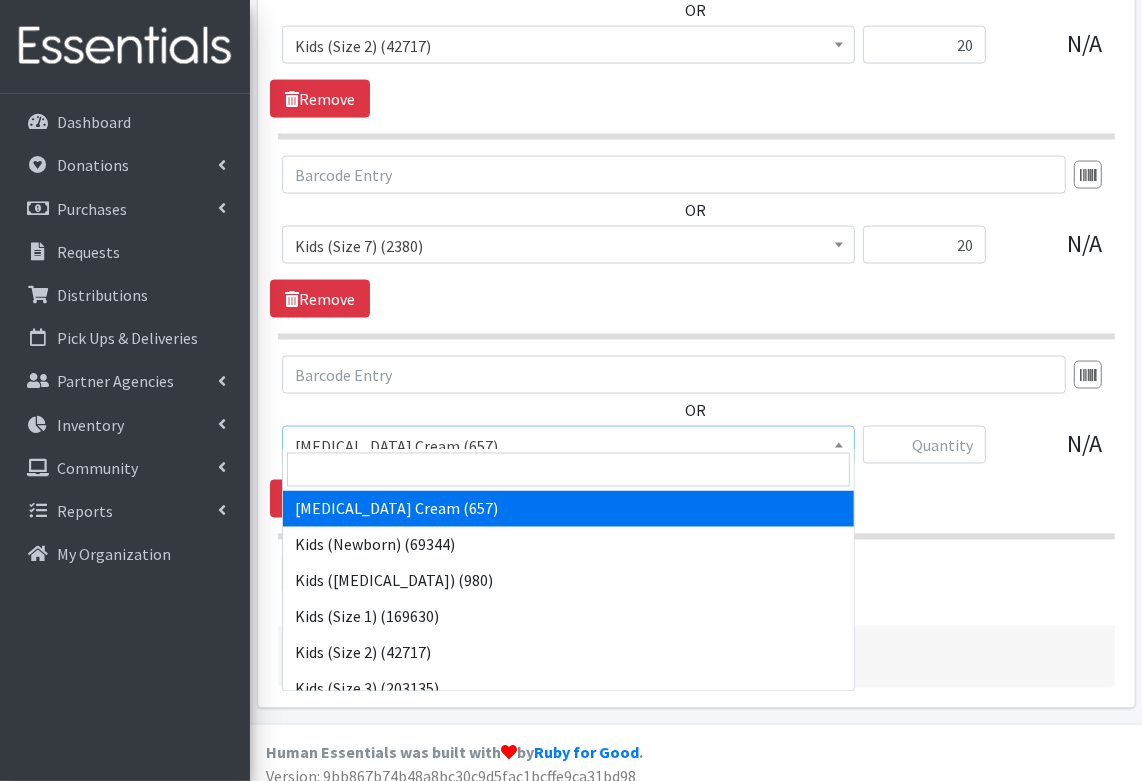 click on "Diaper Rash Cream (657)" at bounding box center [568, 446] 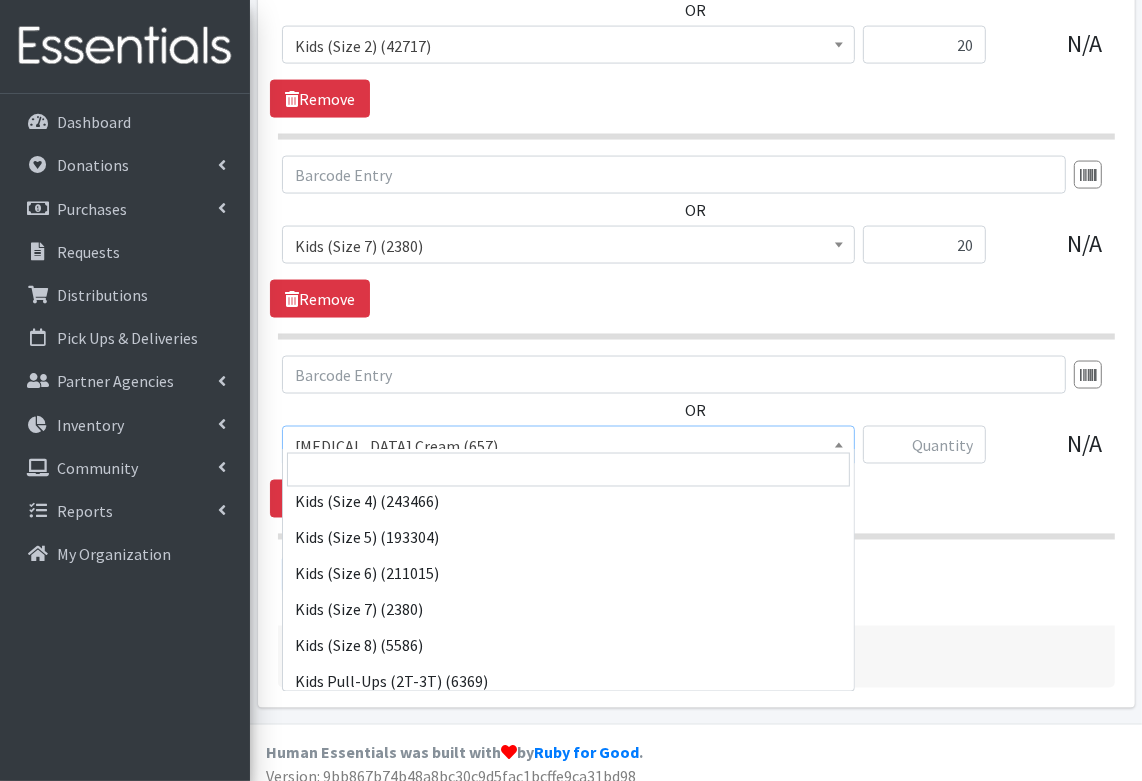 scroll, scrollTop: 365, scrollLeft: 0, axis: vertical 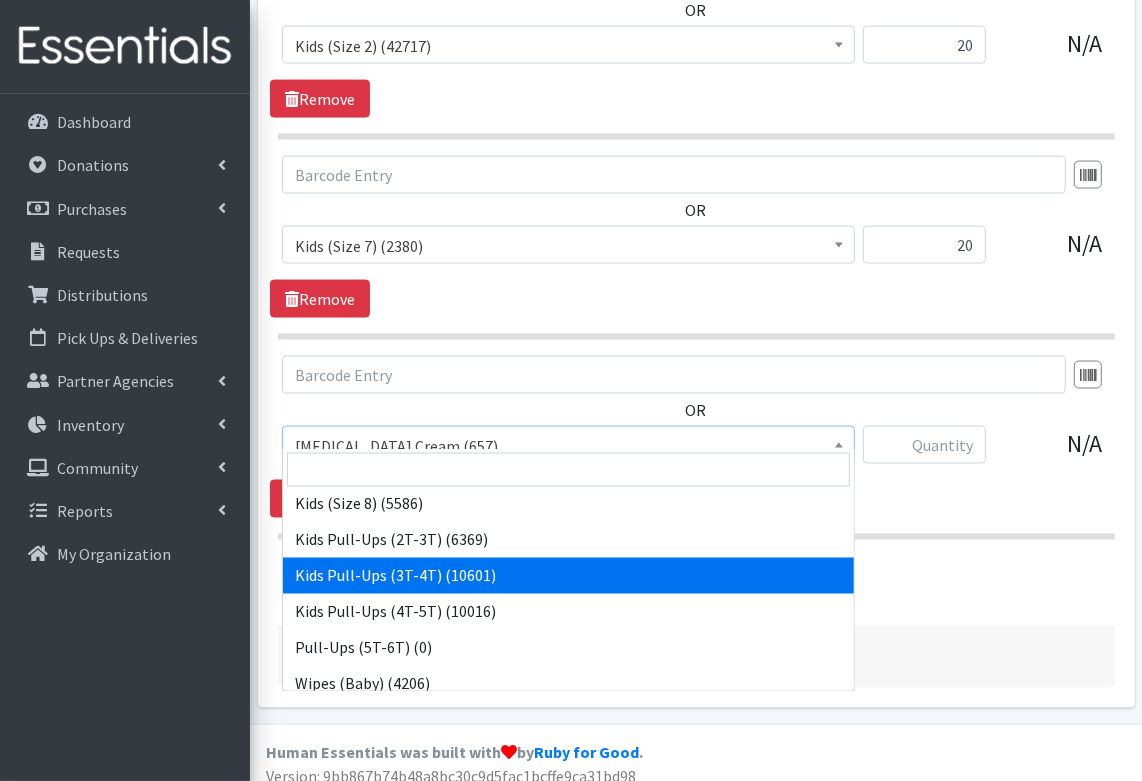select on "3417" 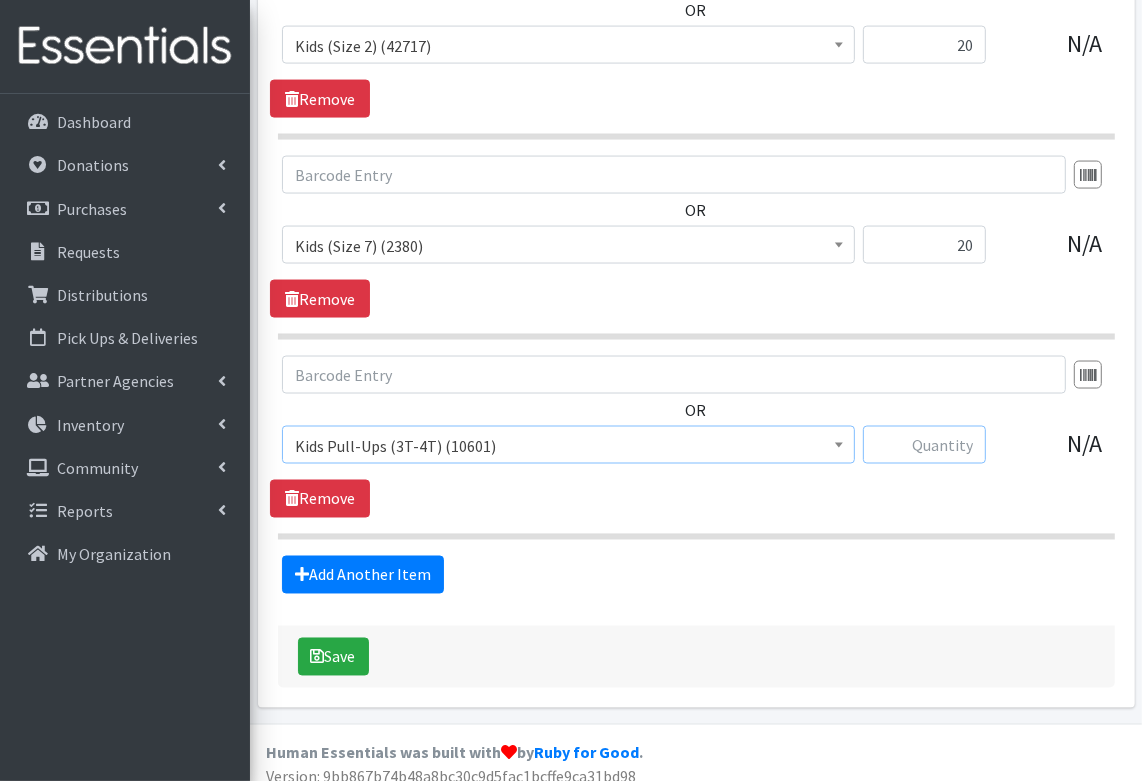 click at bounding box center (924, 445) 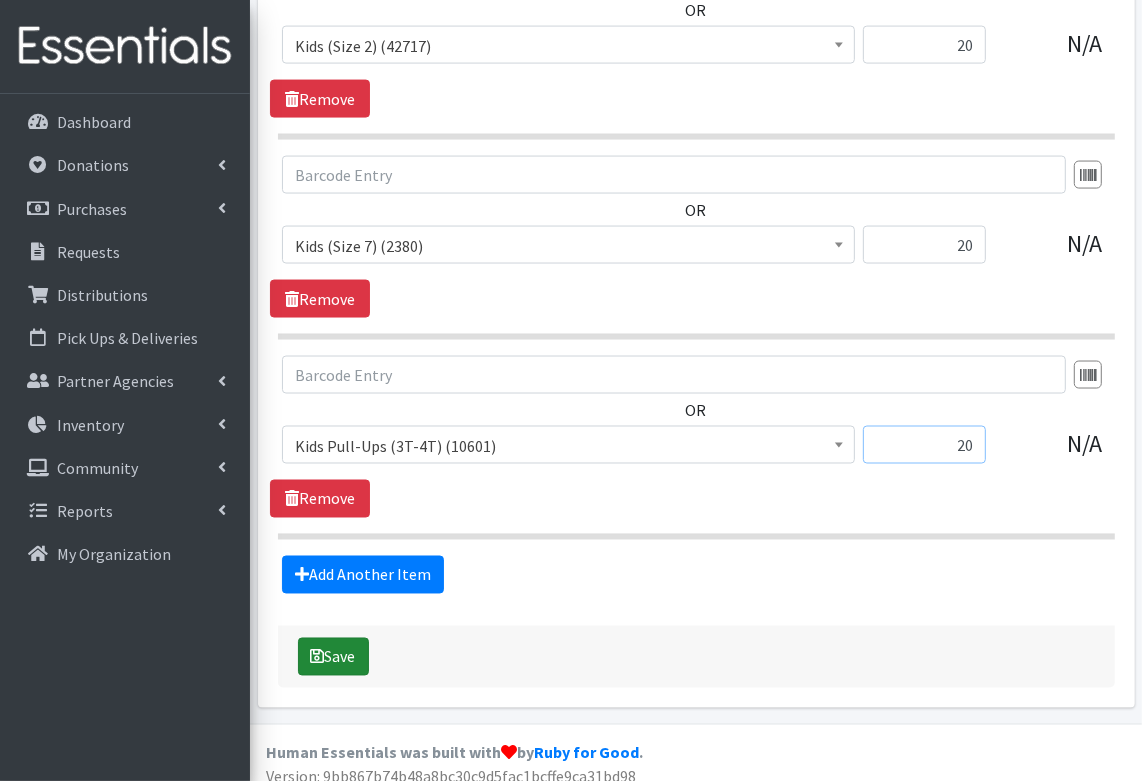 type on "20" 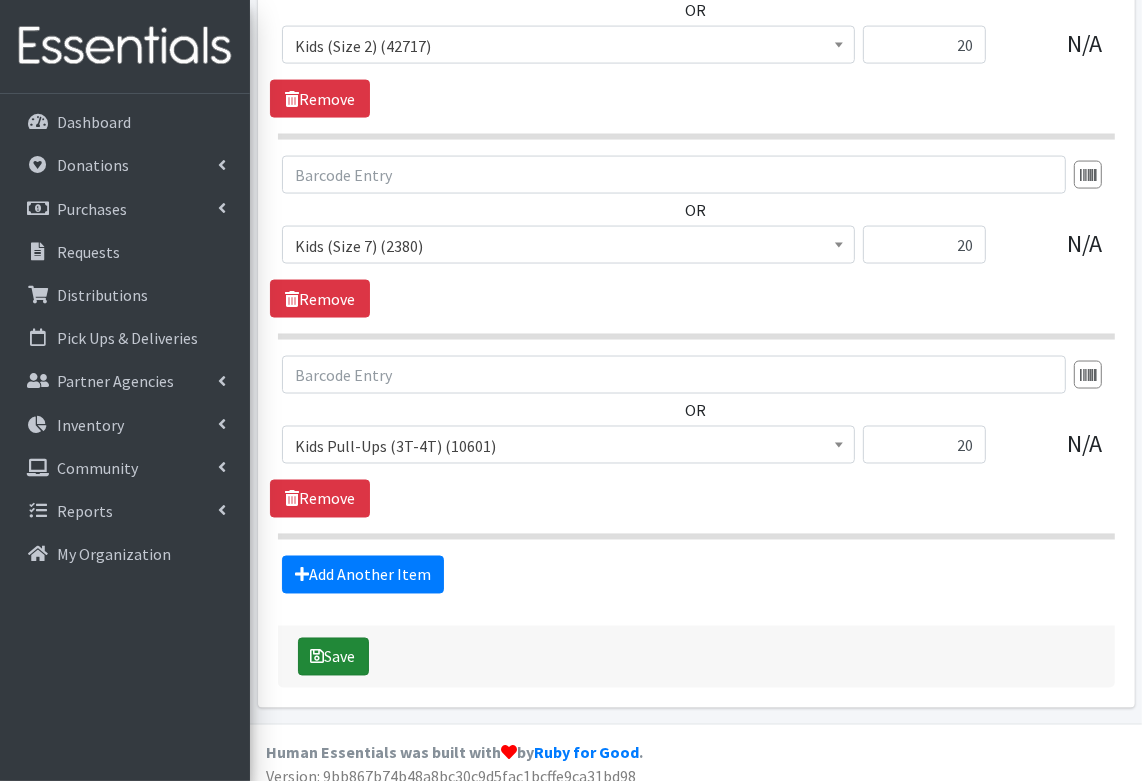 click on "Save" at bounding box center [333, 657] 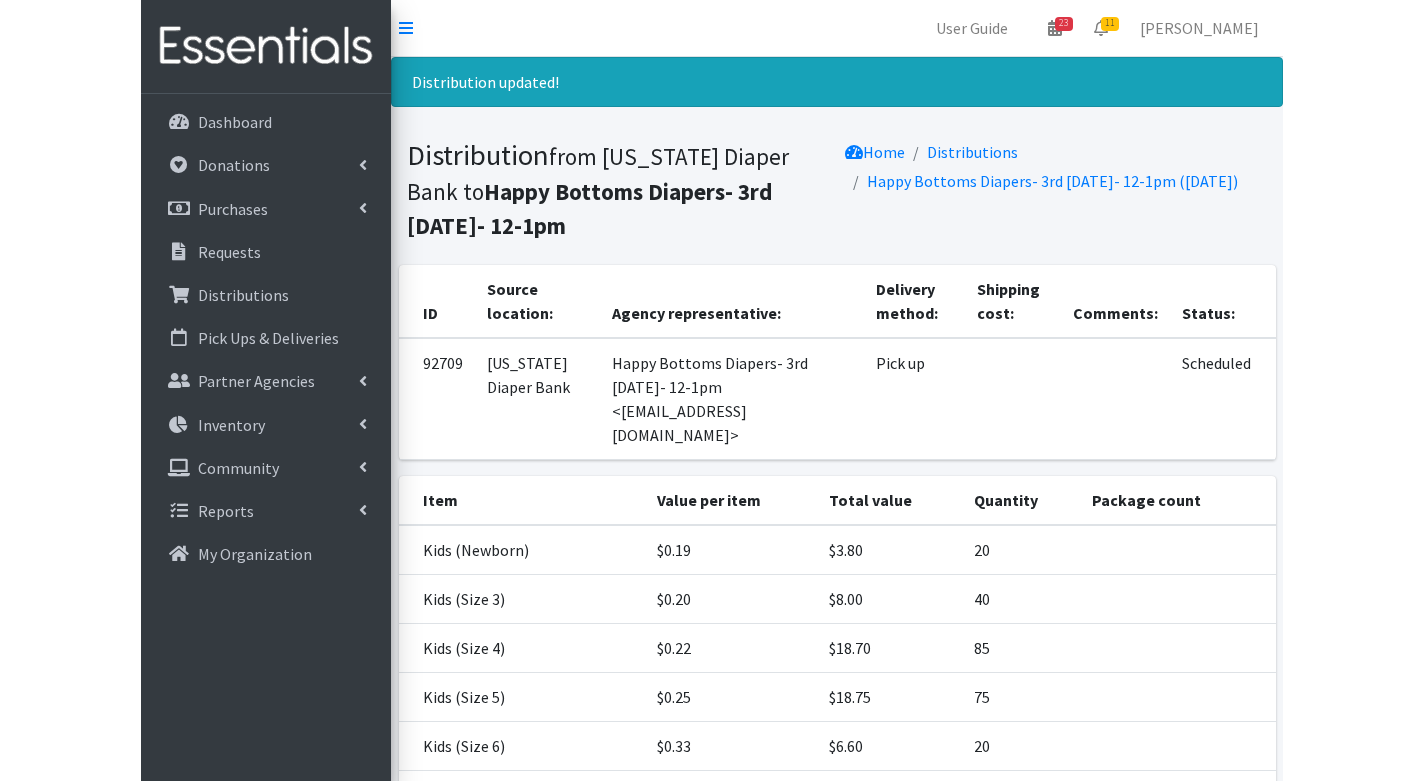 scroll, scrollTop: 0, scrollLeft: 0, axis: both 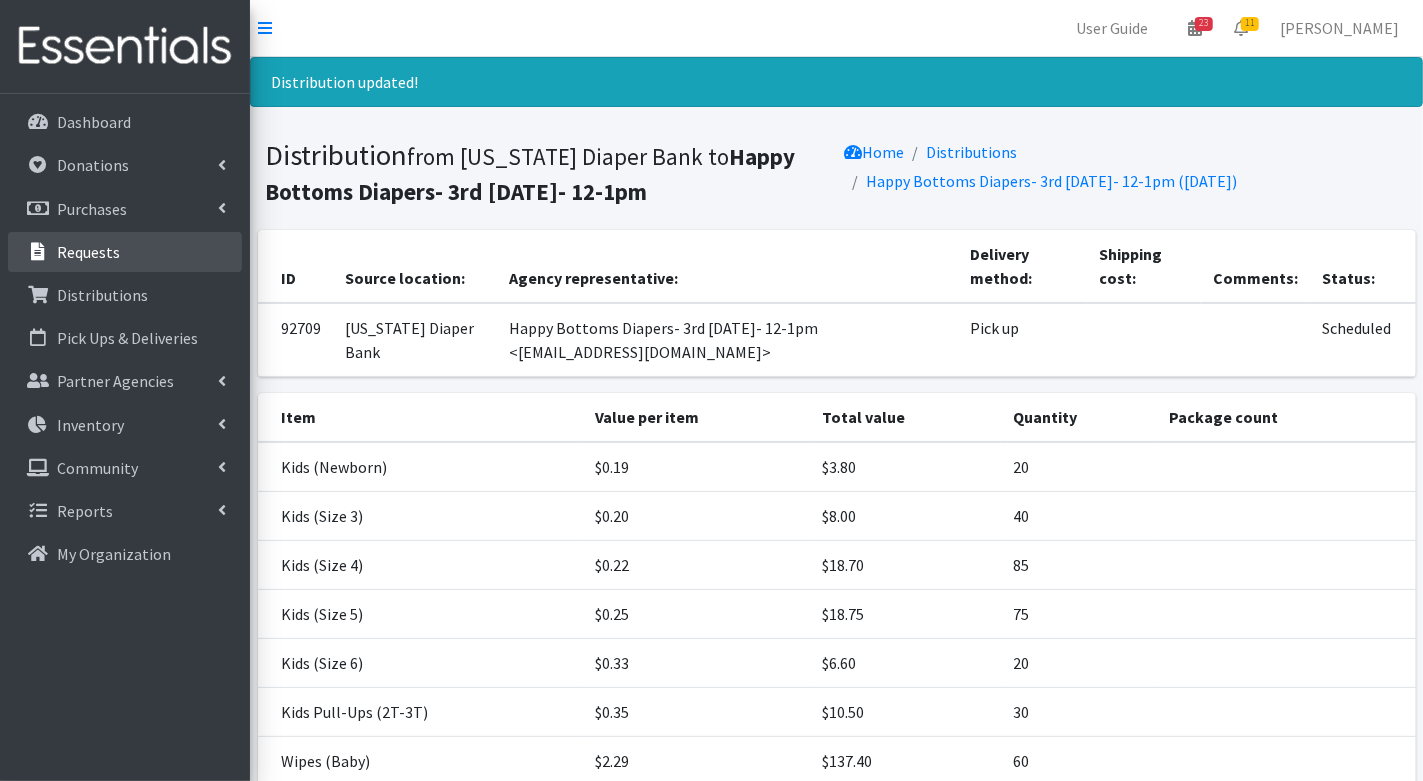 click on "Requests" at bounding box center [88, 252] 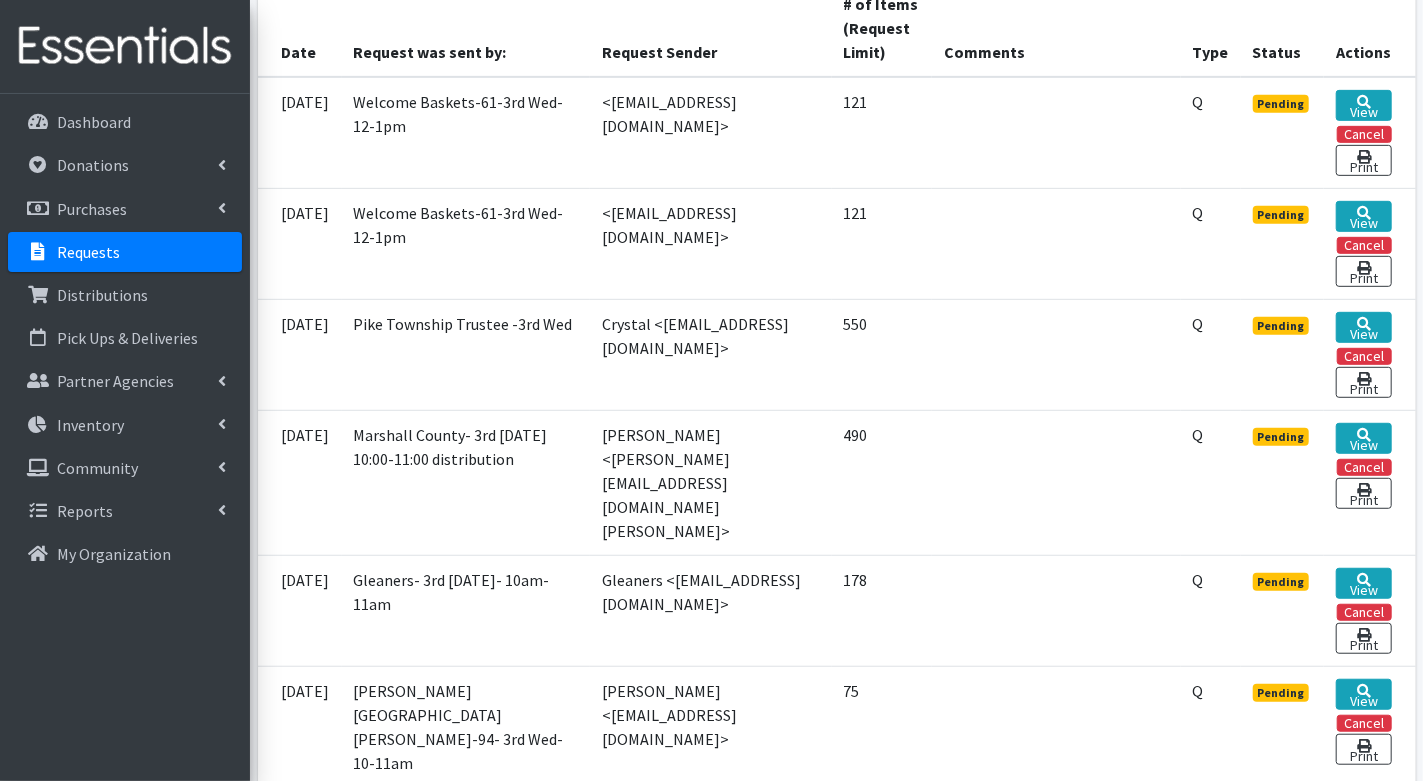 scroll, scrollTop: 0, scrollLeft: 0, axis: both 